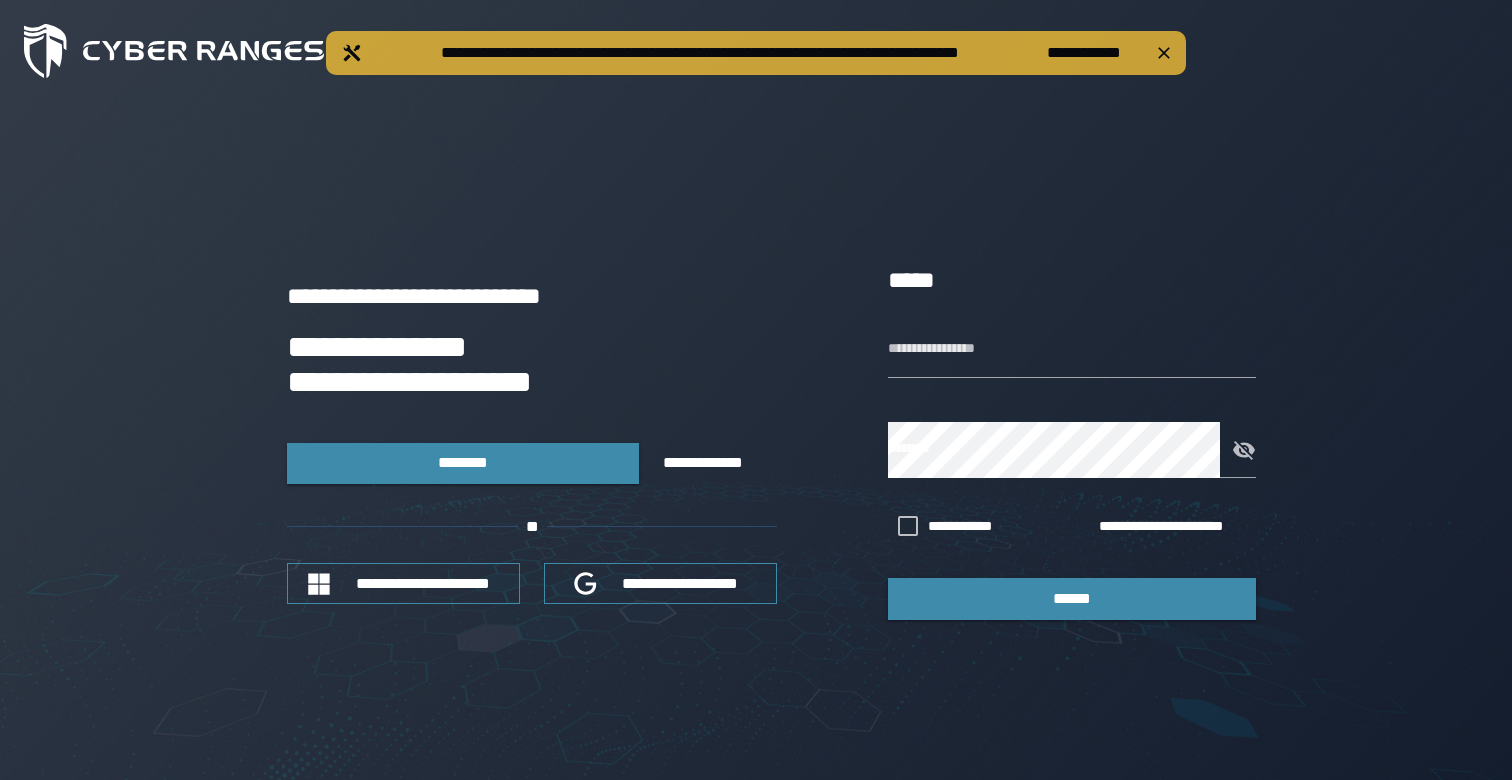 scroll, scrollTop: 0, scrollLeft: 0, axis: both 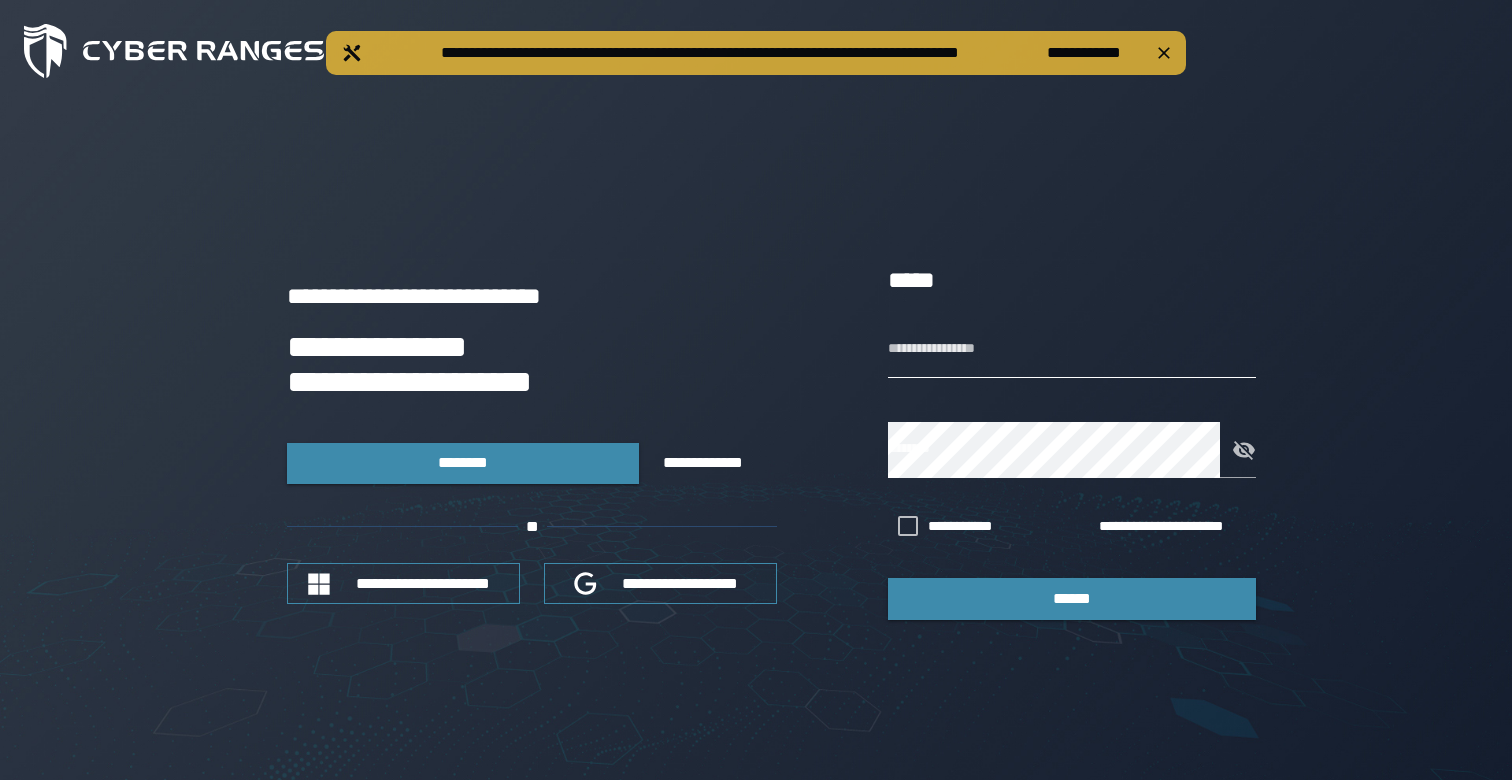 click on "**********" at bounding box center (1072, 350) 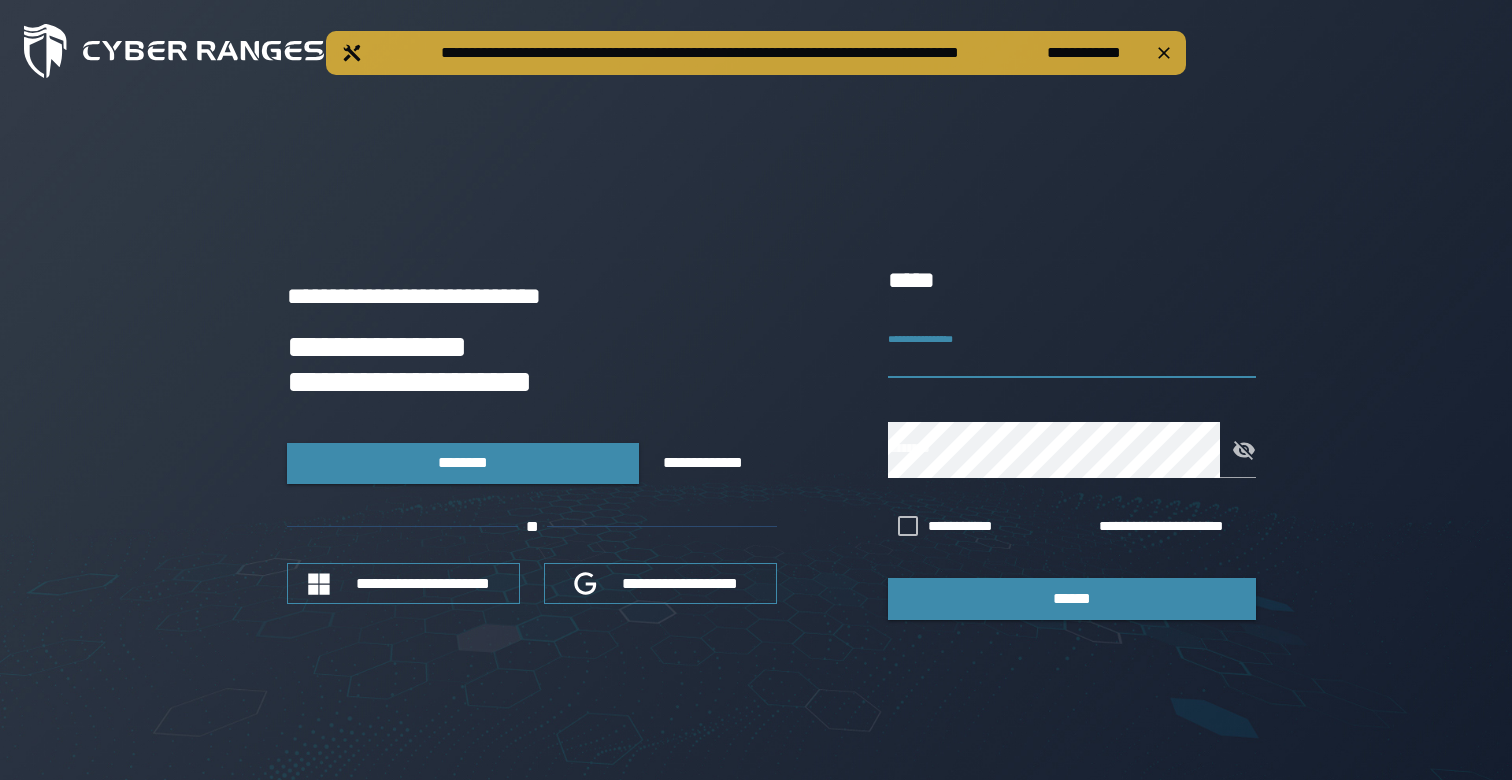 type on "**********" 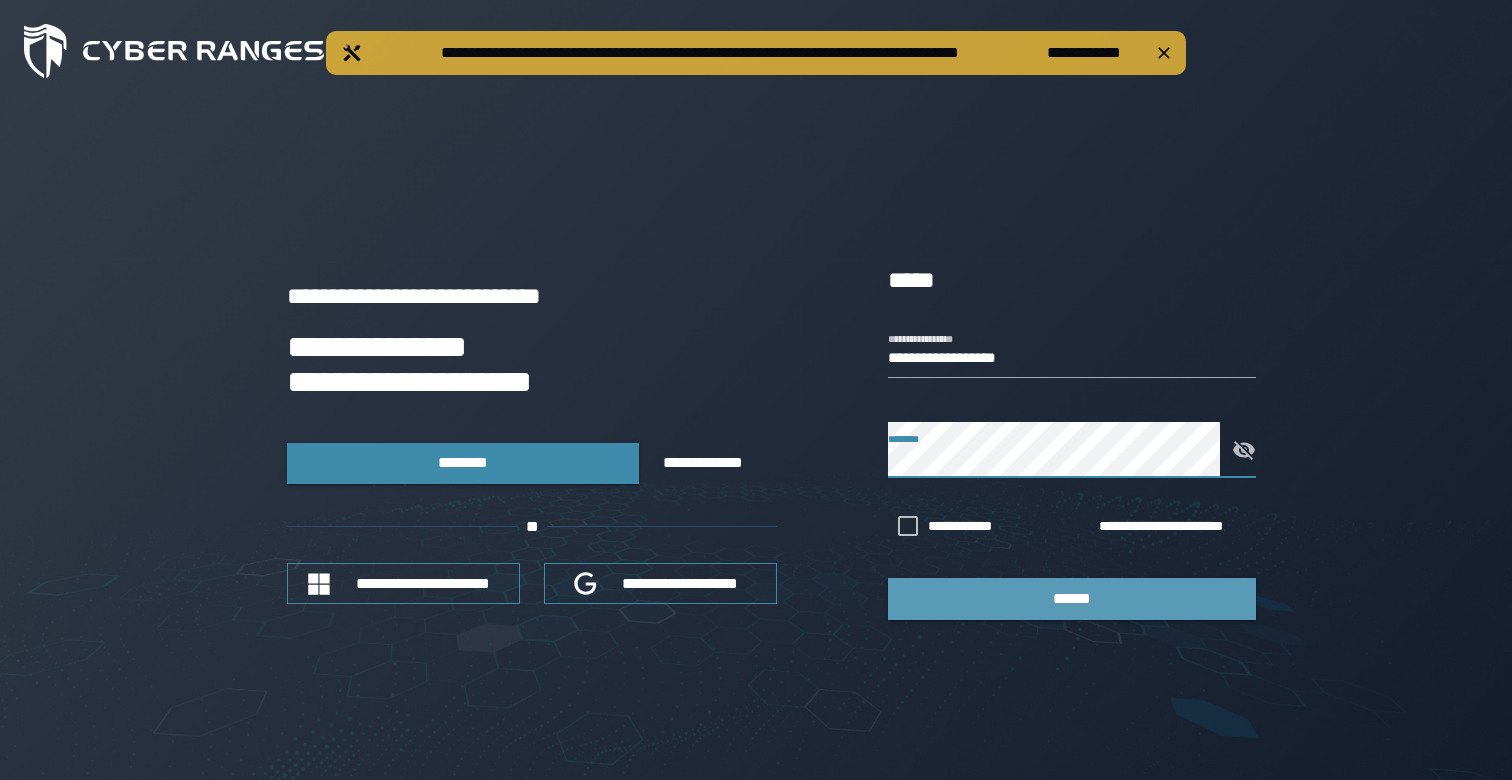 click on "******" at bounding box center (1072, 598) 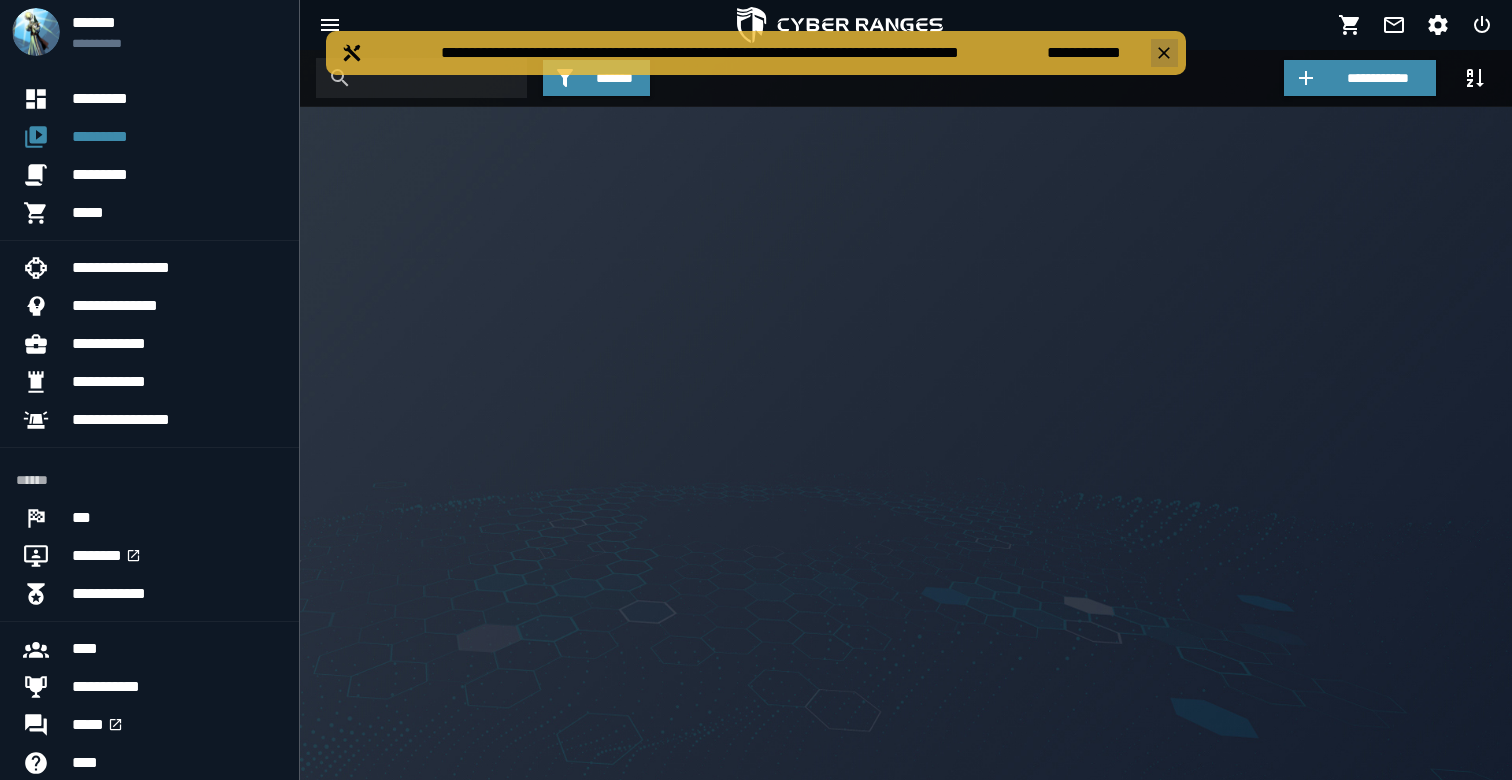 click 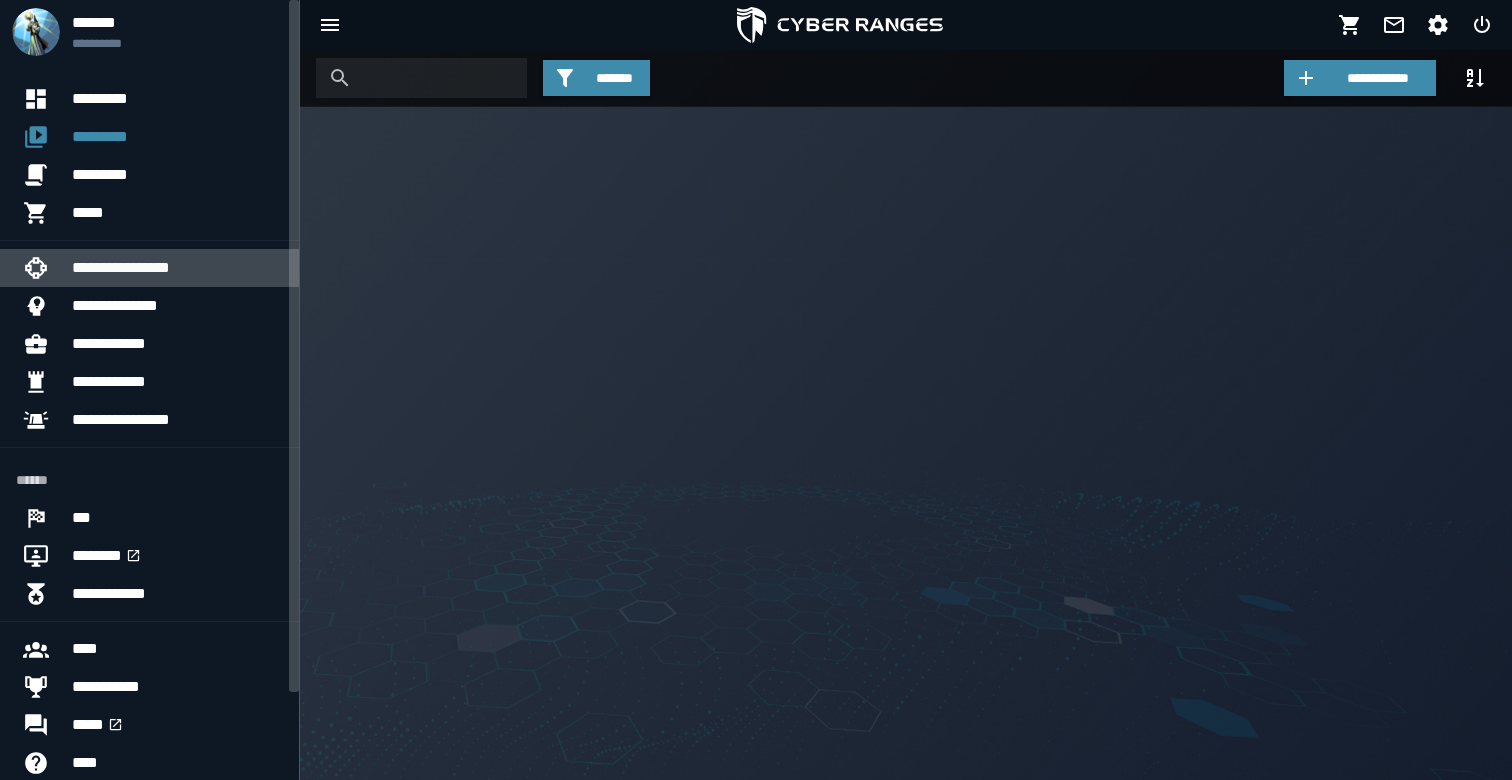 click on "**********" at bounding box center (177, 268) 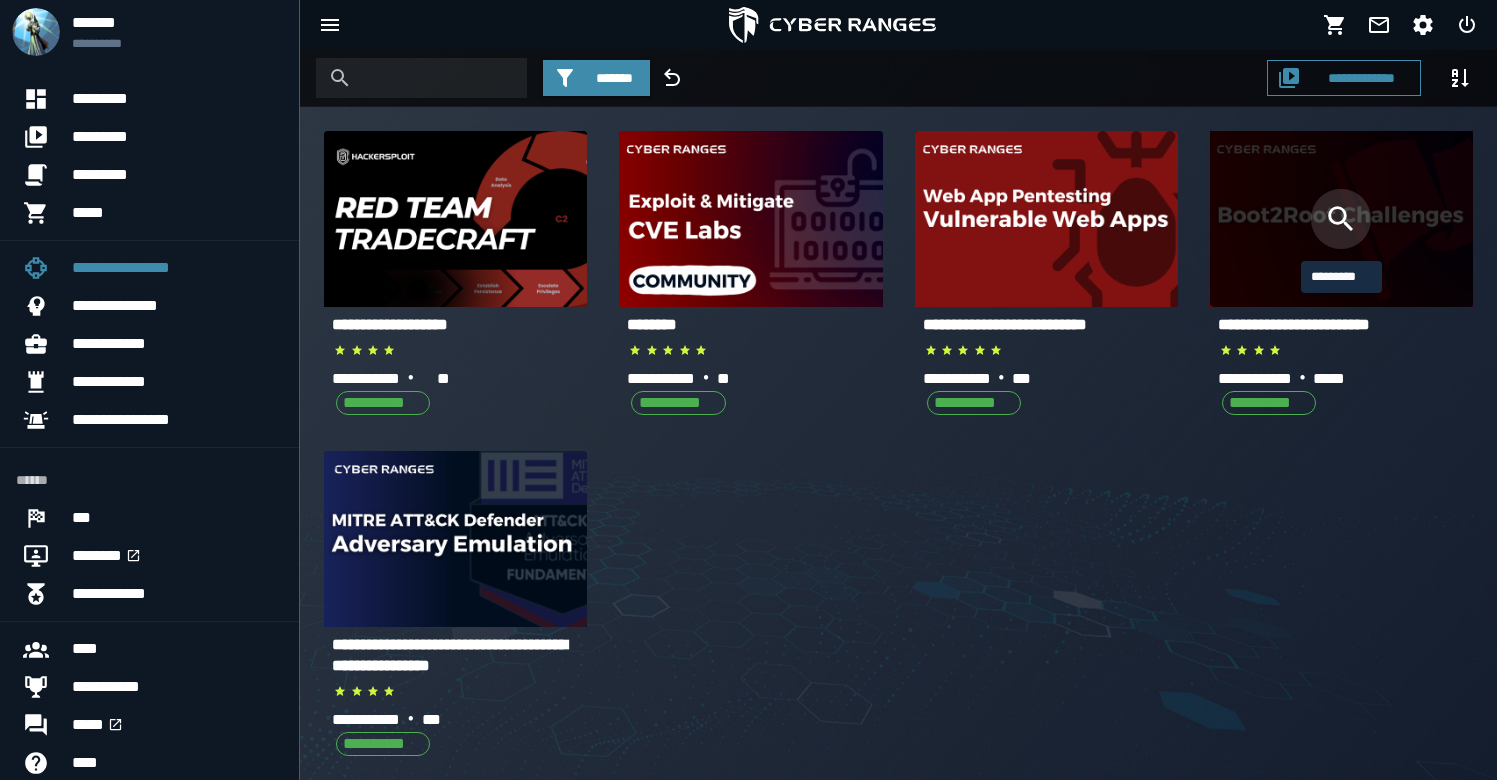 click at bounding box center [1341, 219] 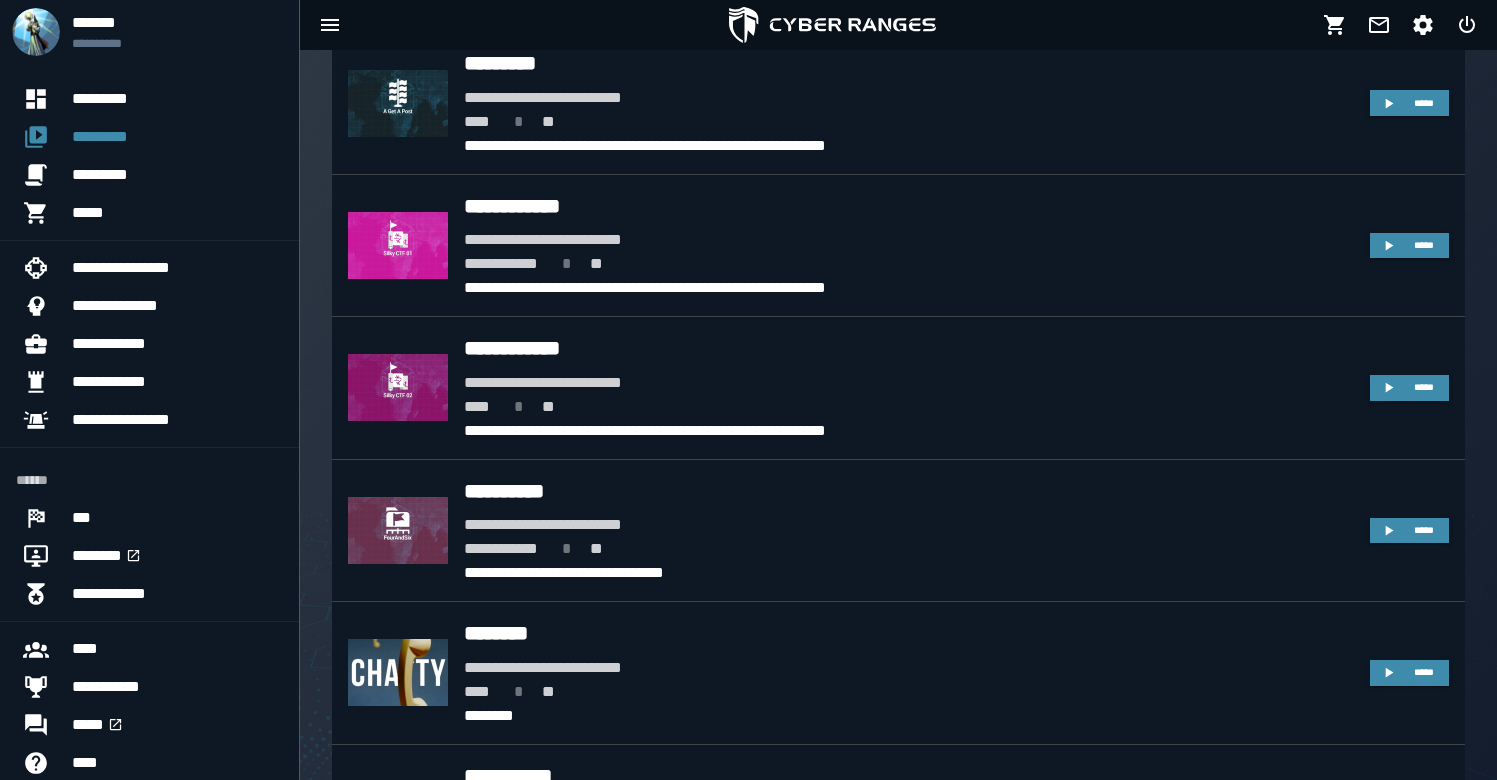 scroll, scrollTop: 3340, scrollLeft: 0, axis: vertical 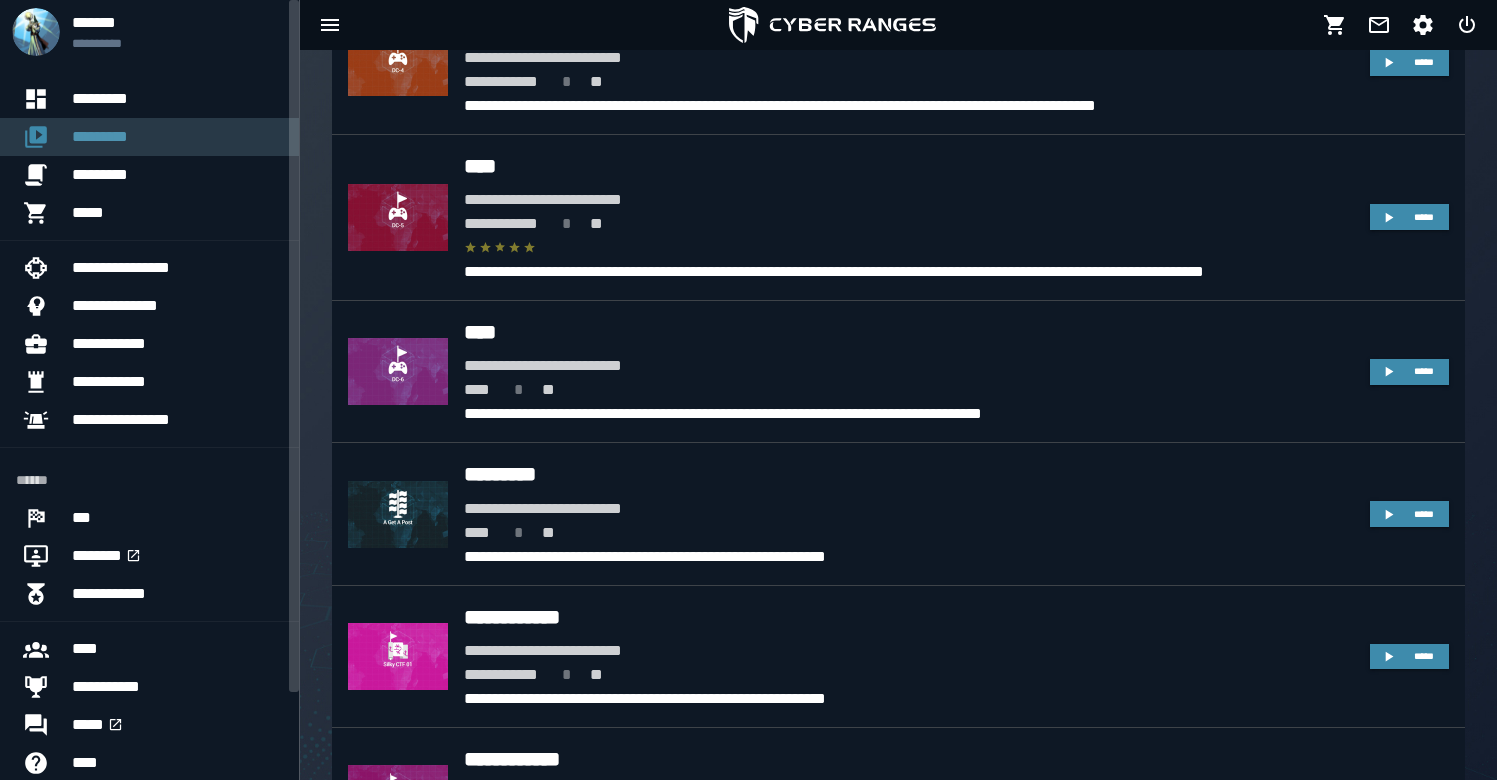 click on "*********" at bounding box center [177, 137] 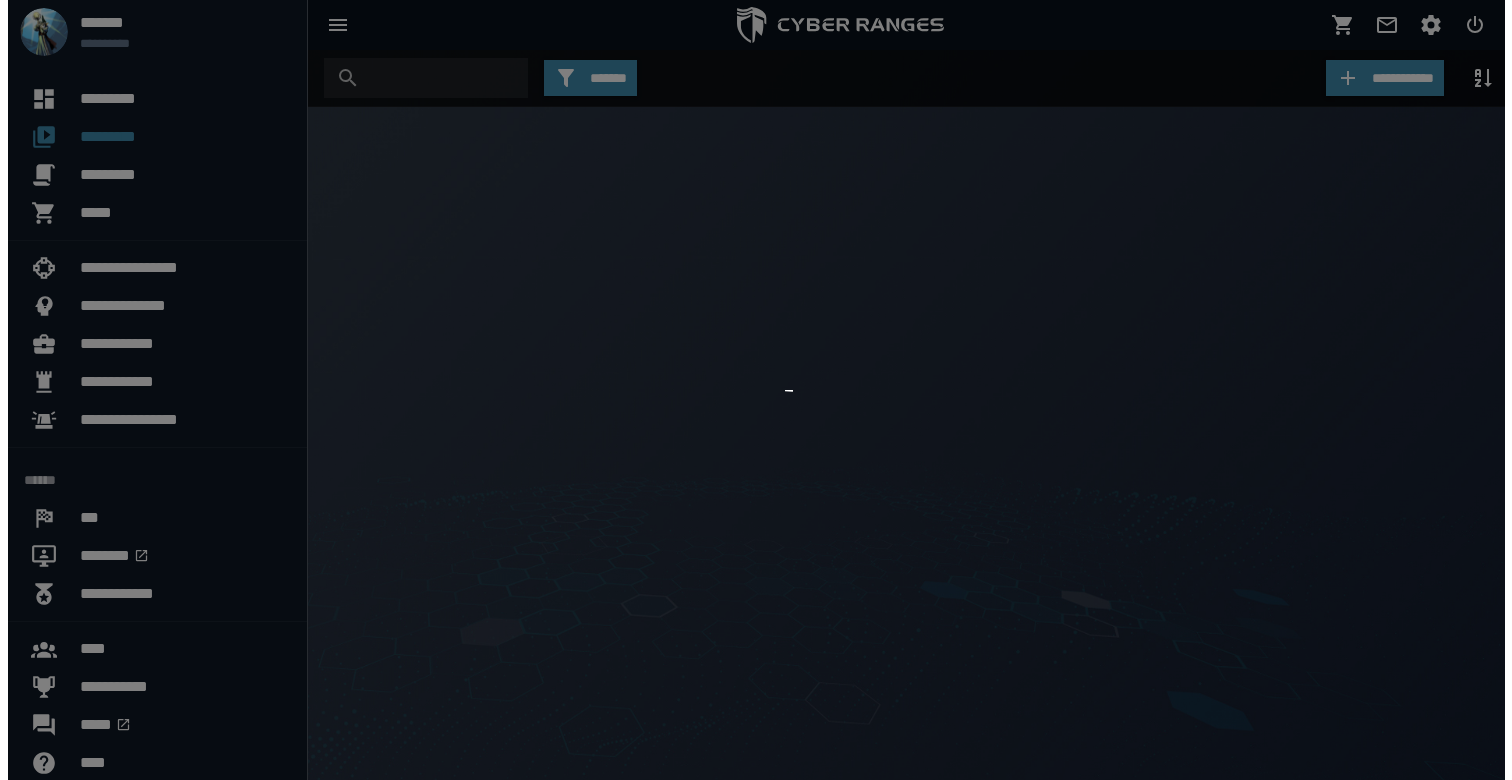 scroll, scrollTop: 0, scrollLeft: 0, axis: both 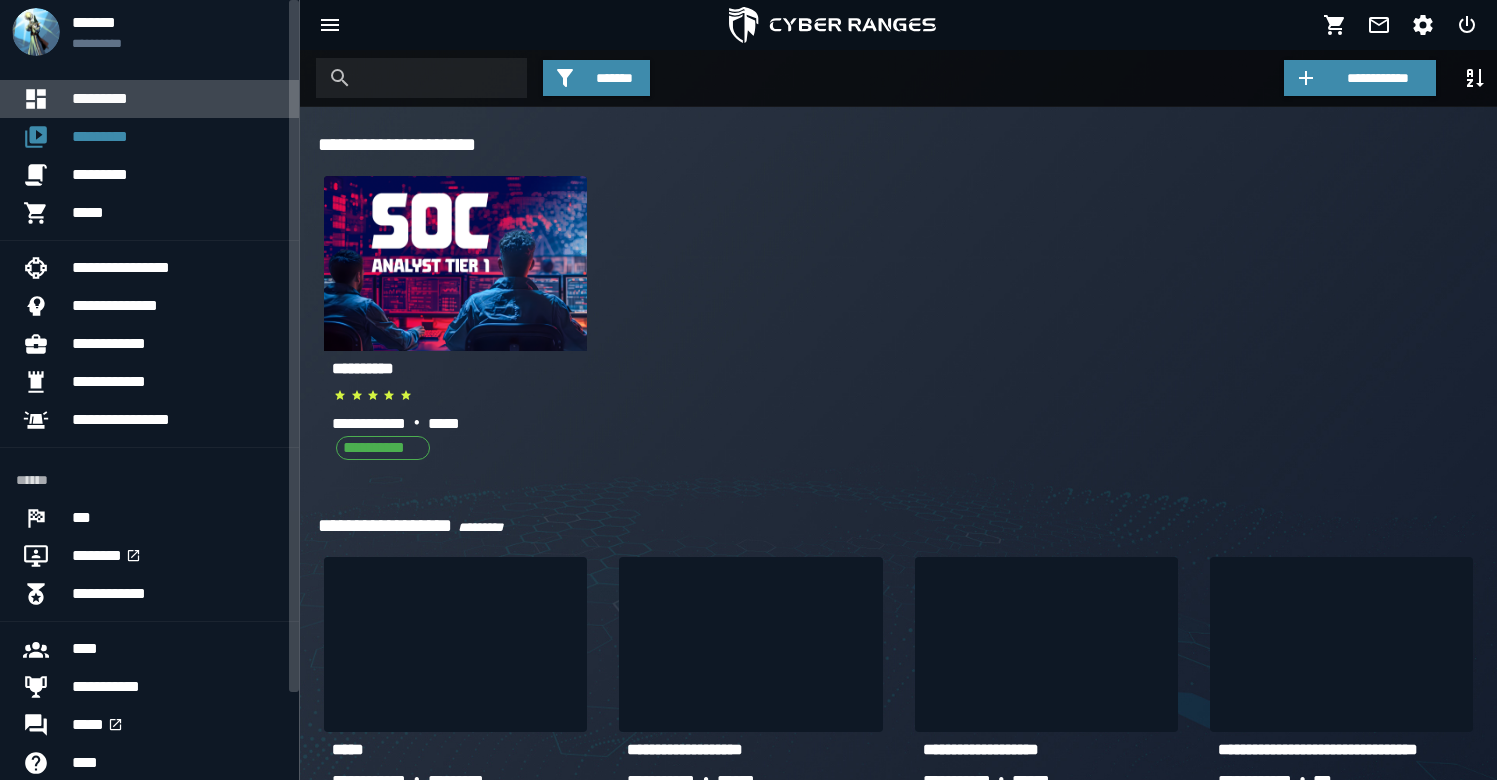 click on "*********" at bounding box center [177, 99] 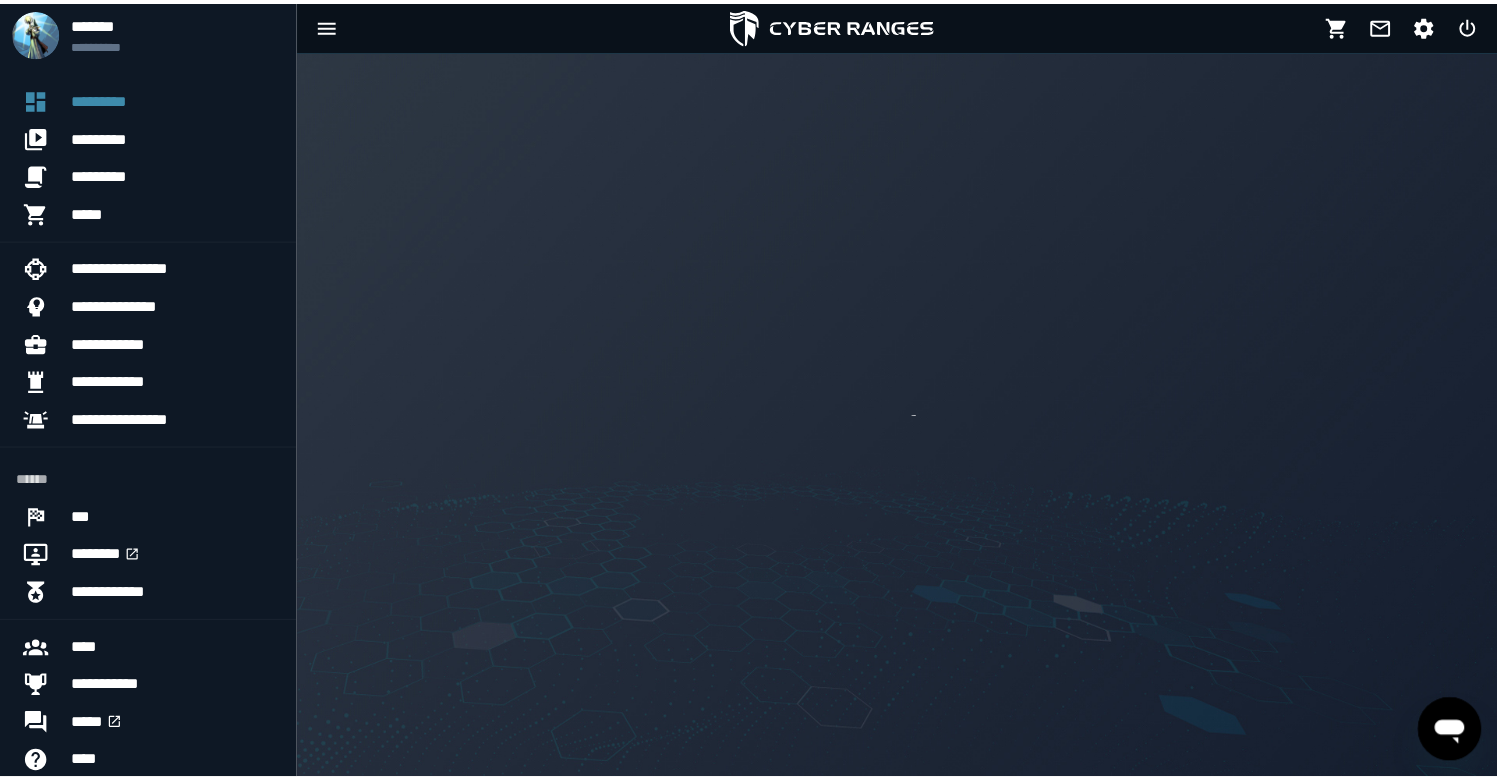scroll, scrollTop: 0, scrollLeft: 0, axis: both 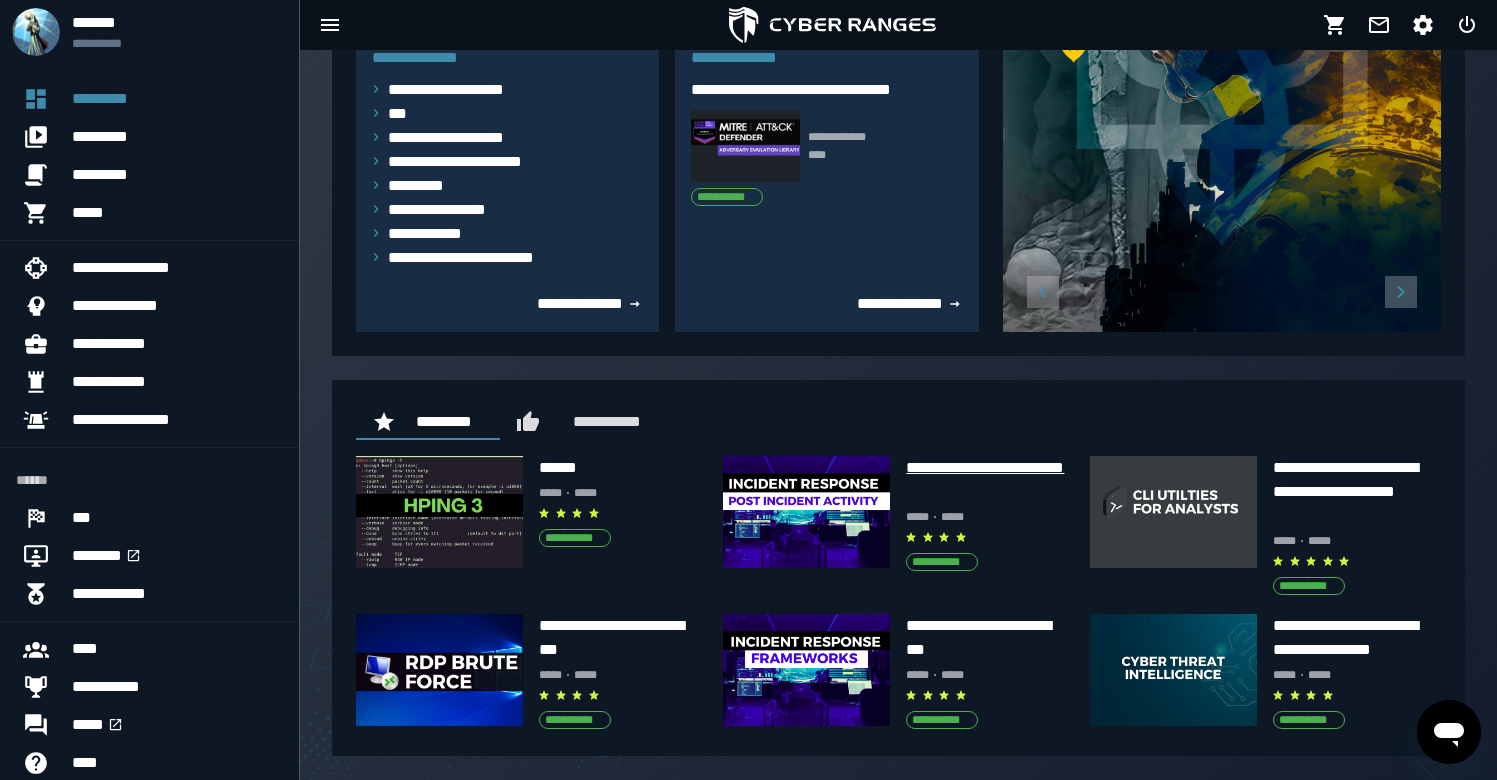 click on "**********" at bounding box center (989, 480) 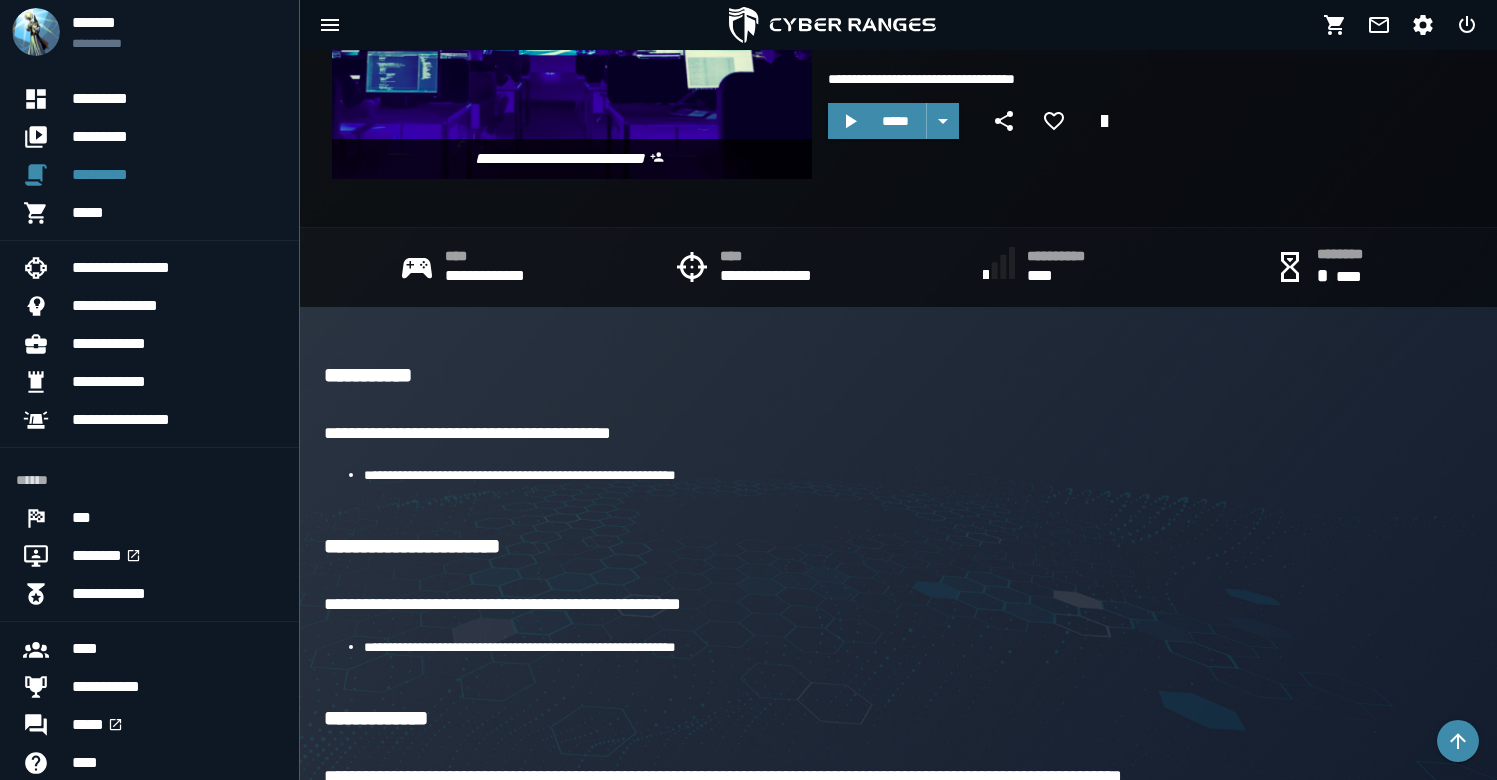 scroll, scrollTop: 829, scrollLeft: 0, axis: vertical 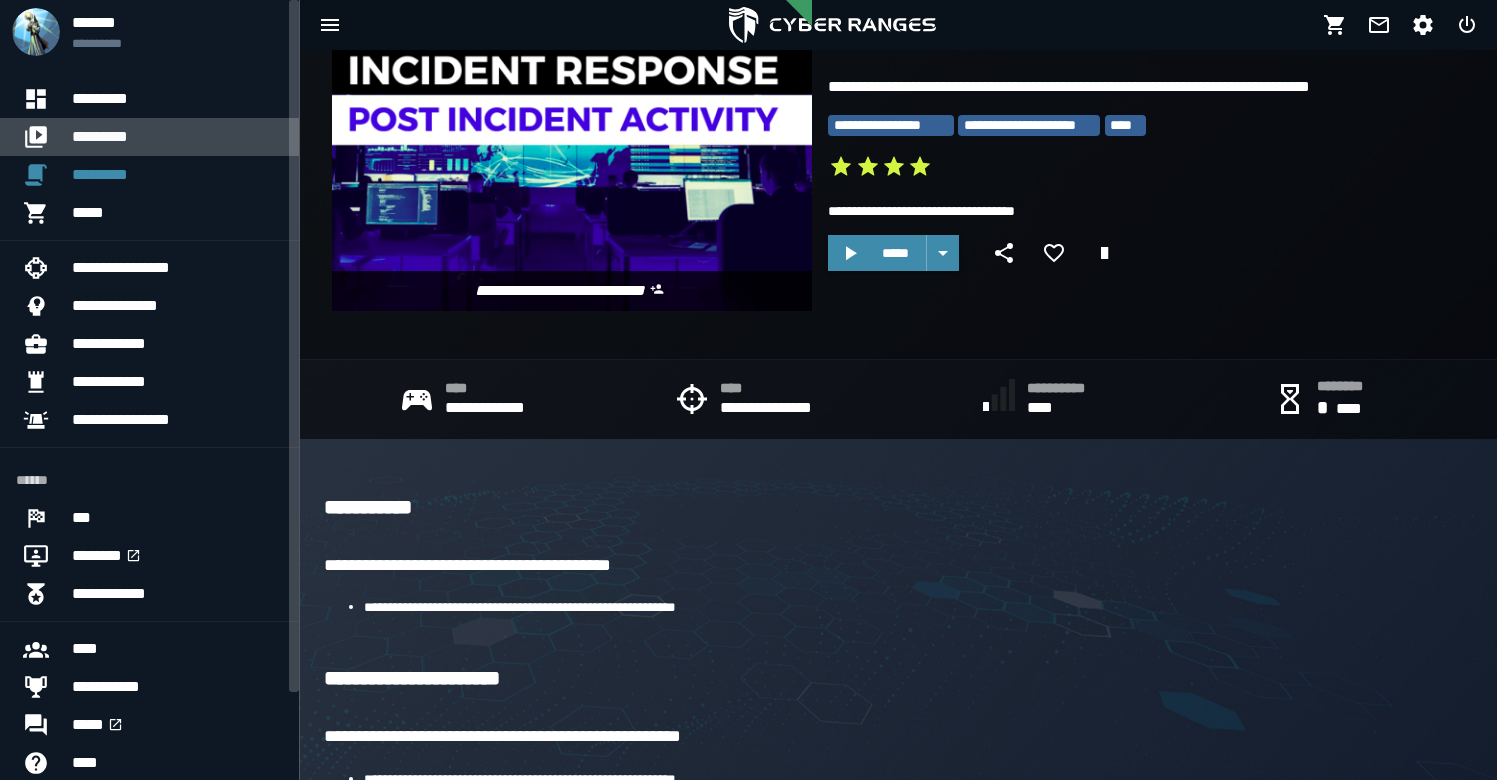 click on "*********" at bounding box center (177, 137) 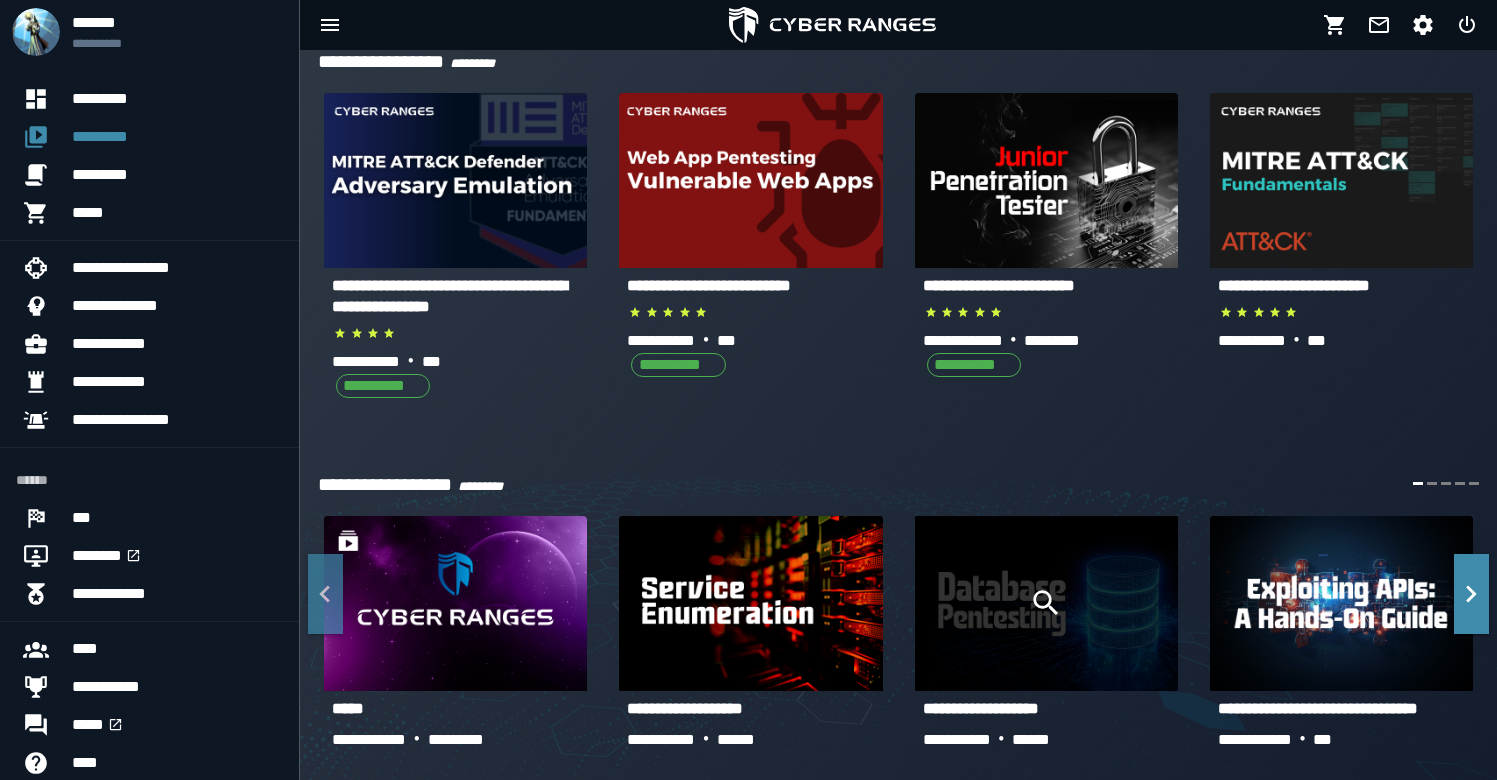 scroll, scrollTop: 856, scrollLeft: 0, axis: vertical 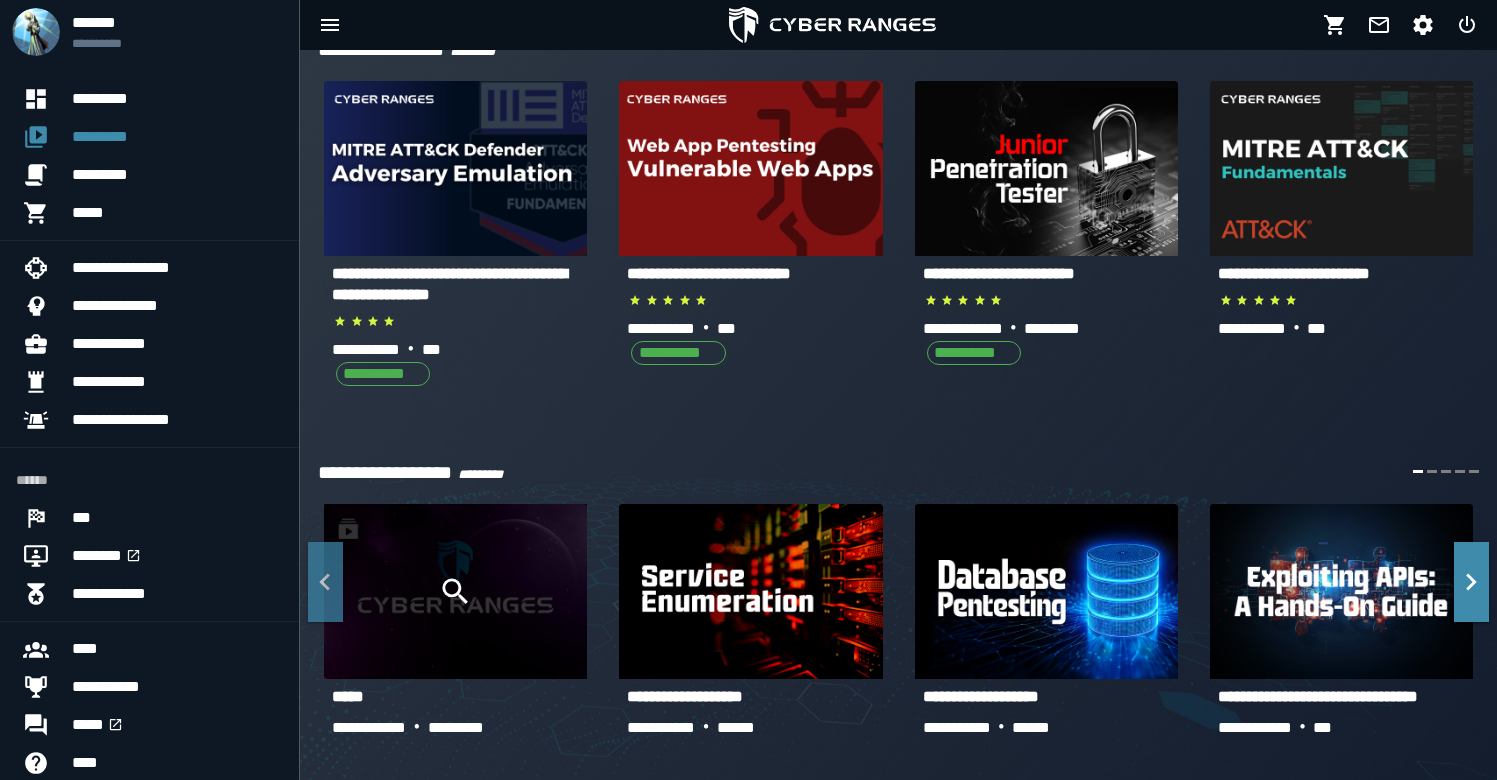 click 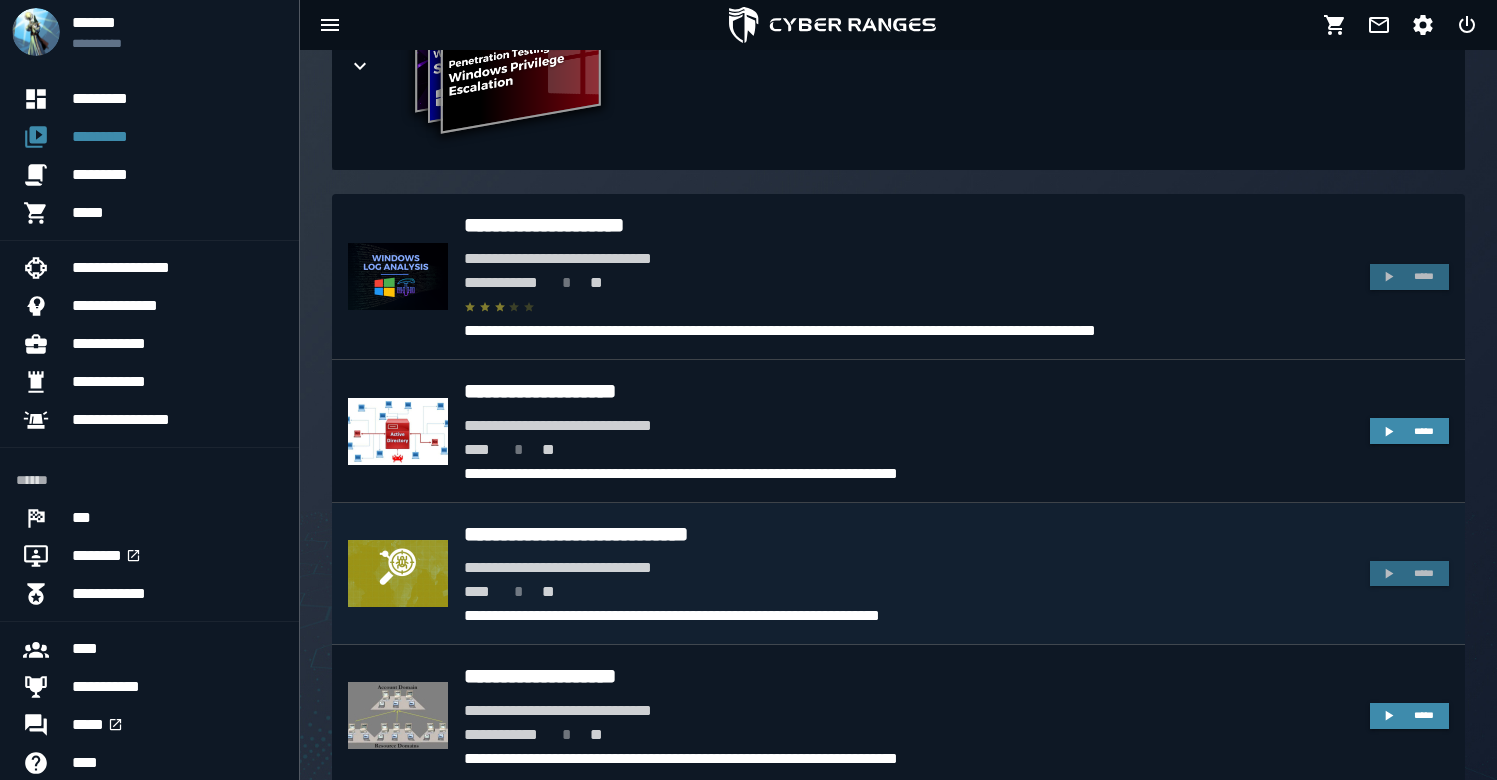 scroll, scrollTop: 1070, scrollLeft: 0, axis: vertical 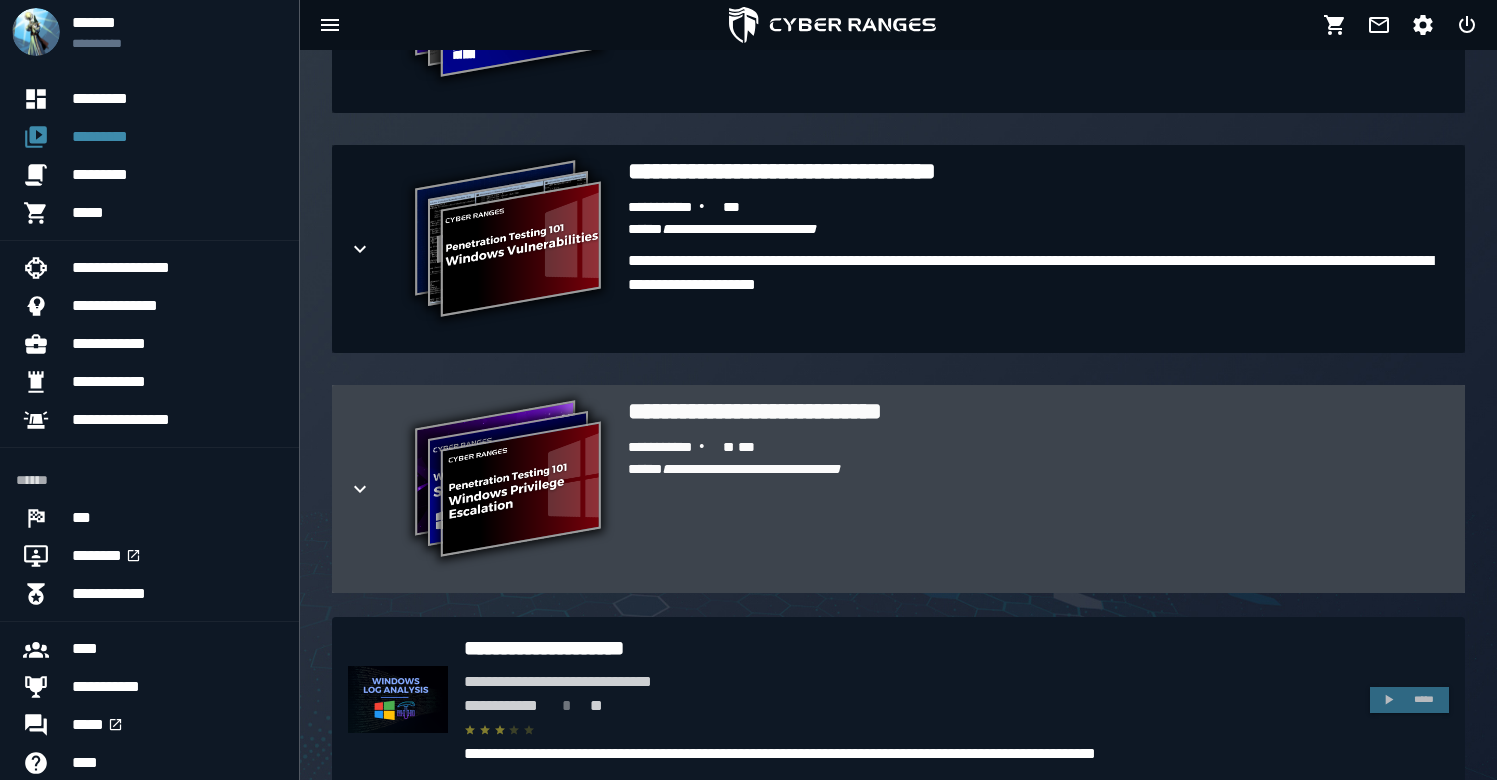 click on "**********" at bounding box center (508, 481) 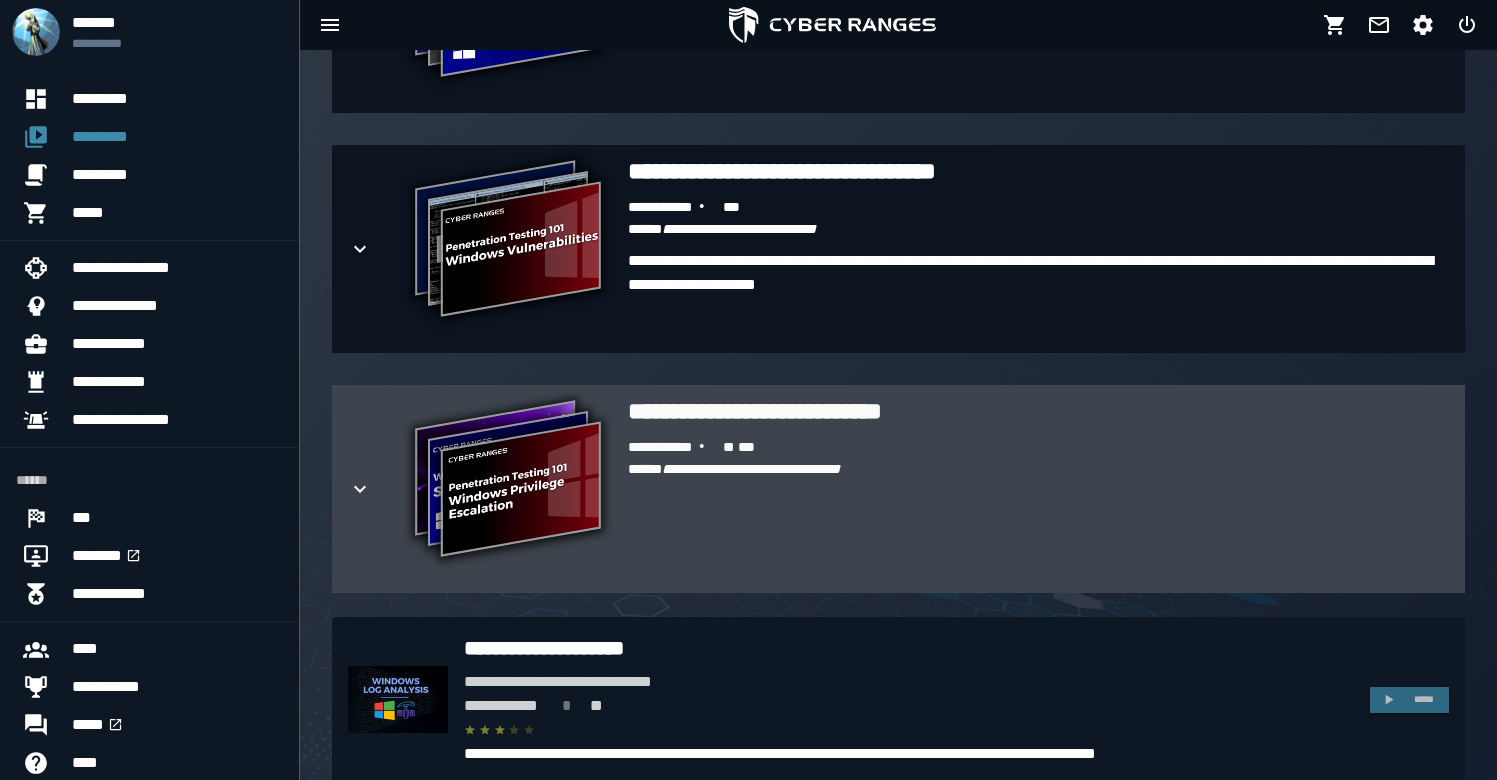 click on "**********" at bounding box center (508, 481) 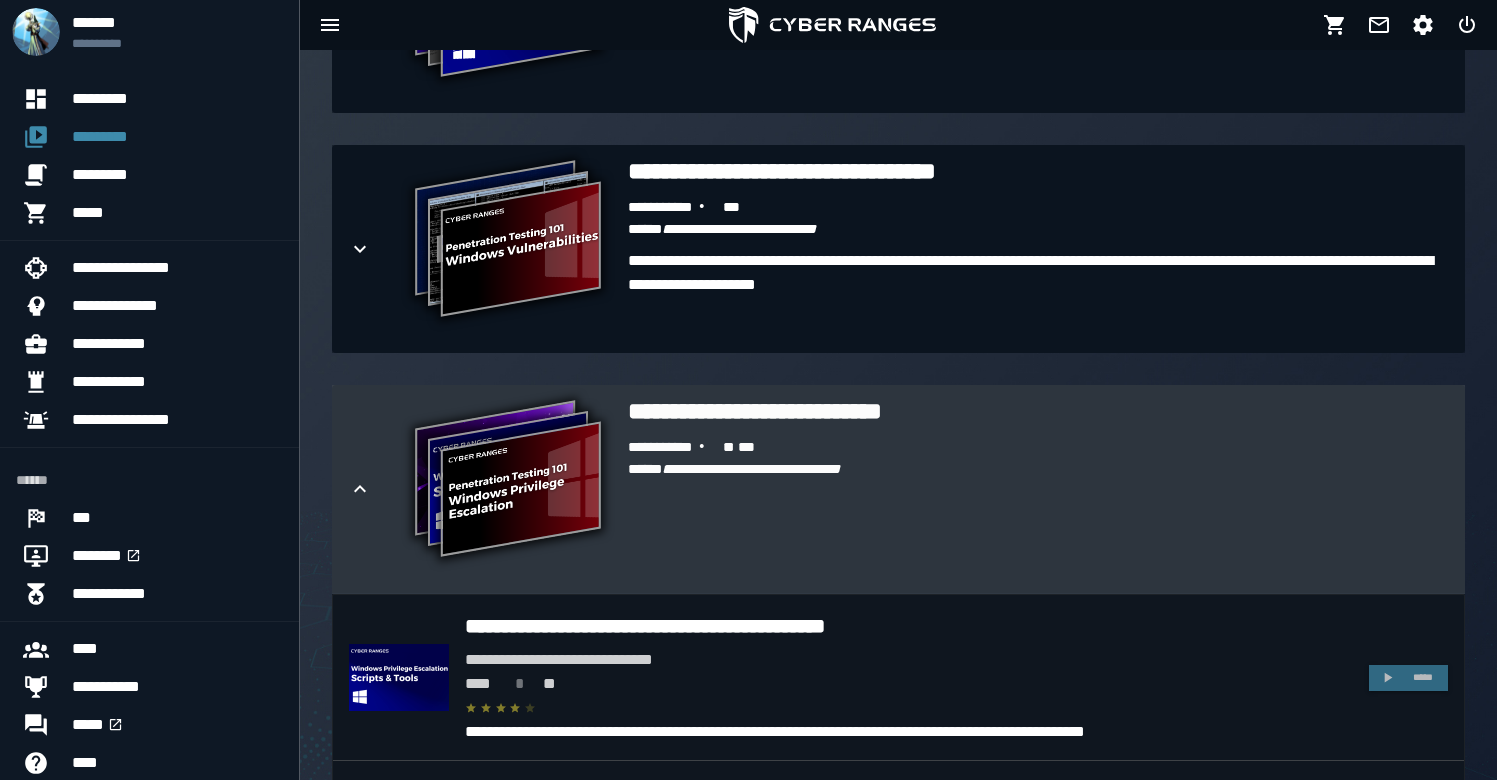 scroll, scrollTop: 1103, scrollLeft: 0, axis: vertical 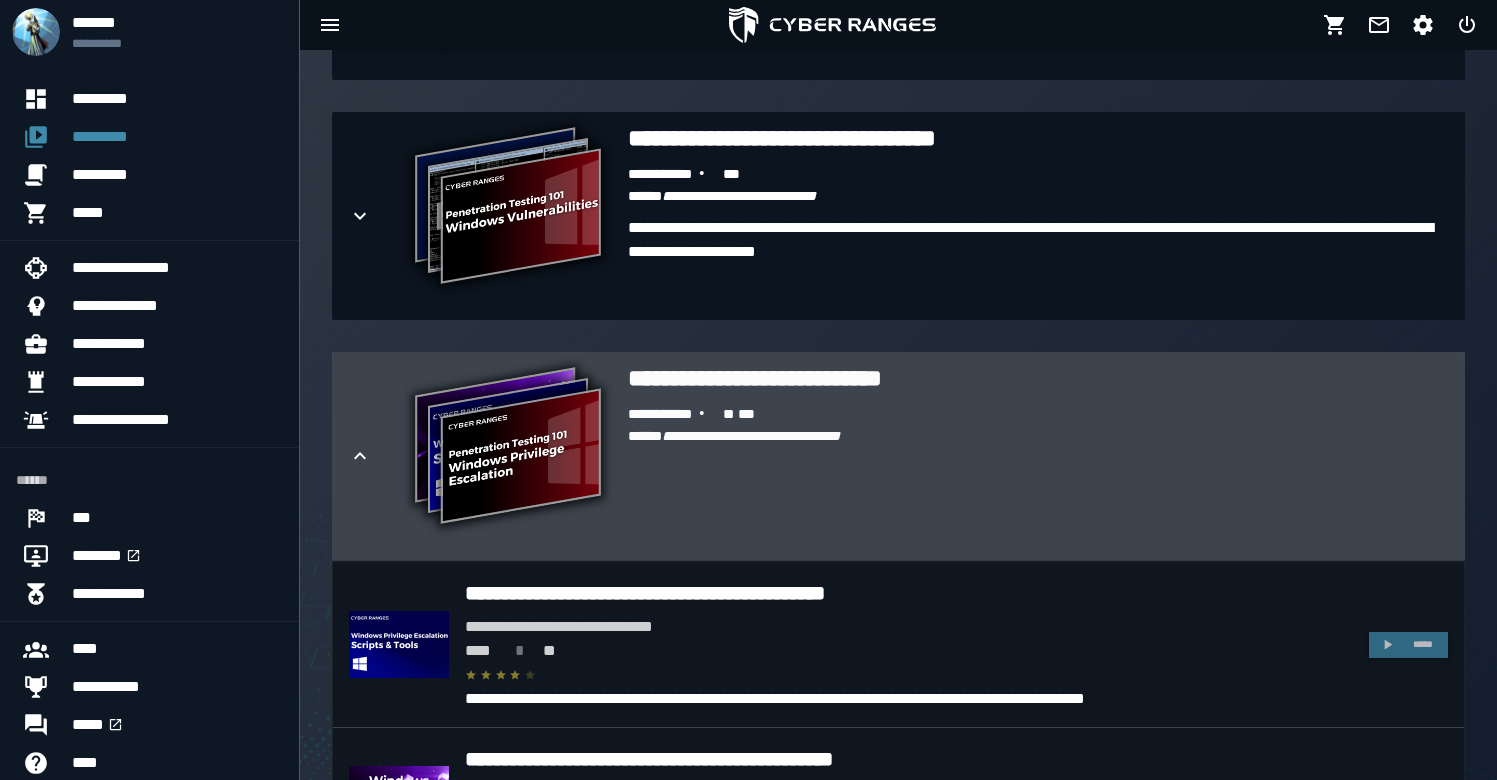 click 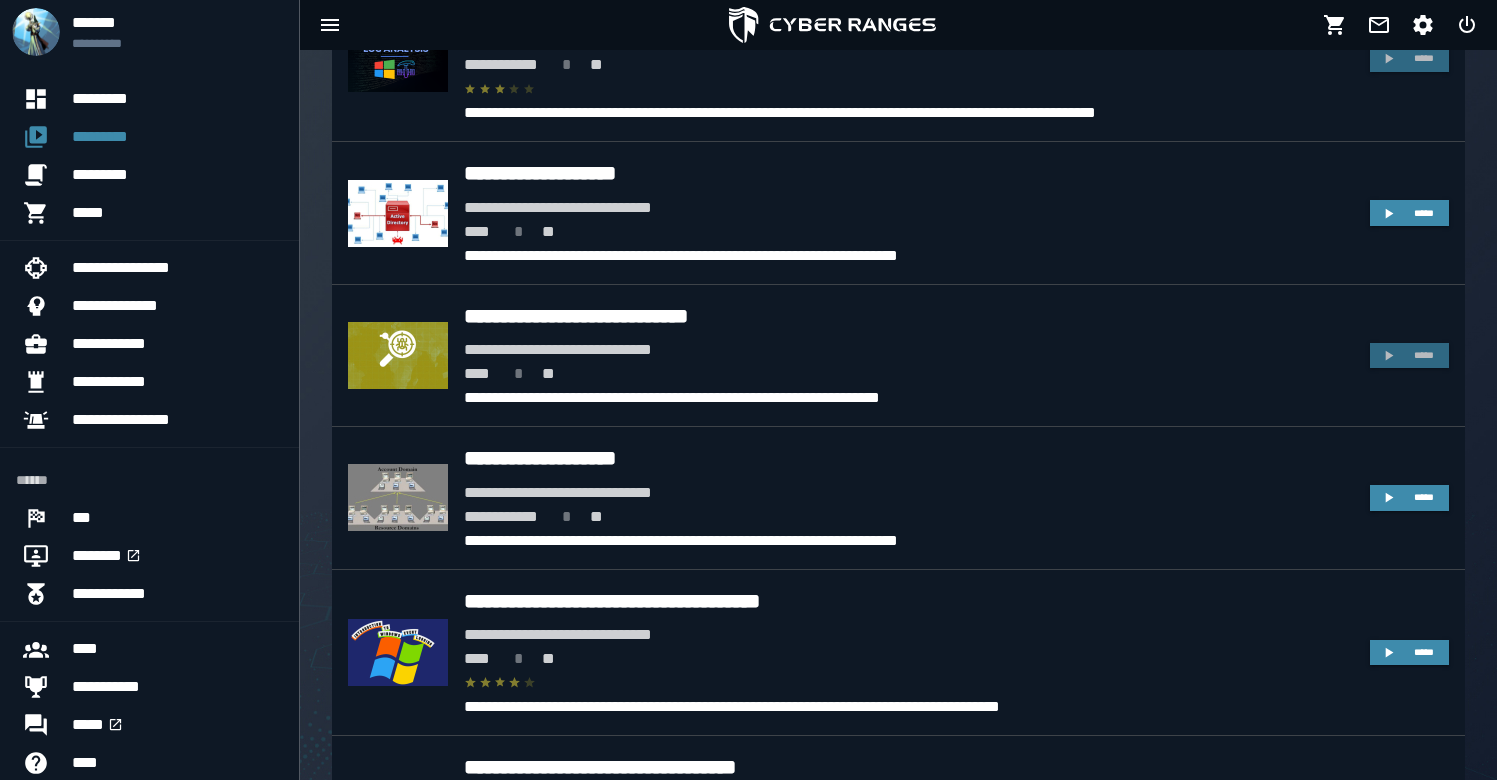 scroll, scrollTop: 1608, scrollLeft: 0, axis: vertical 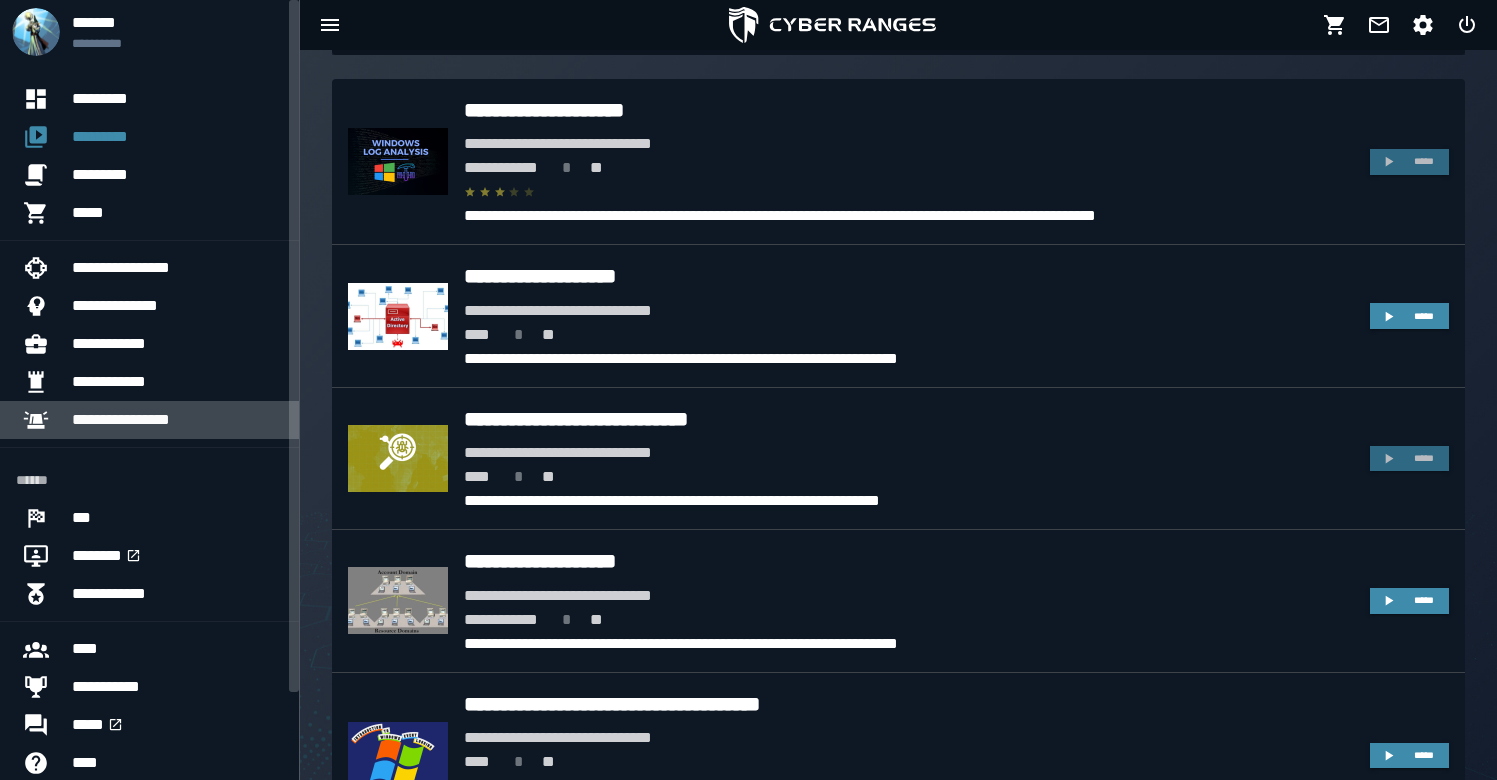 click on "**********" at bounding box center [177, 420] 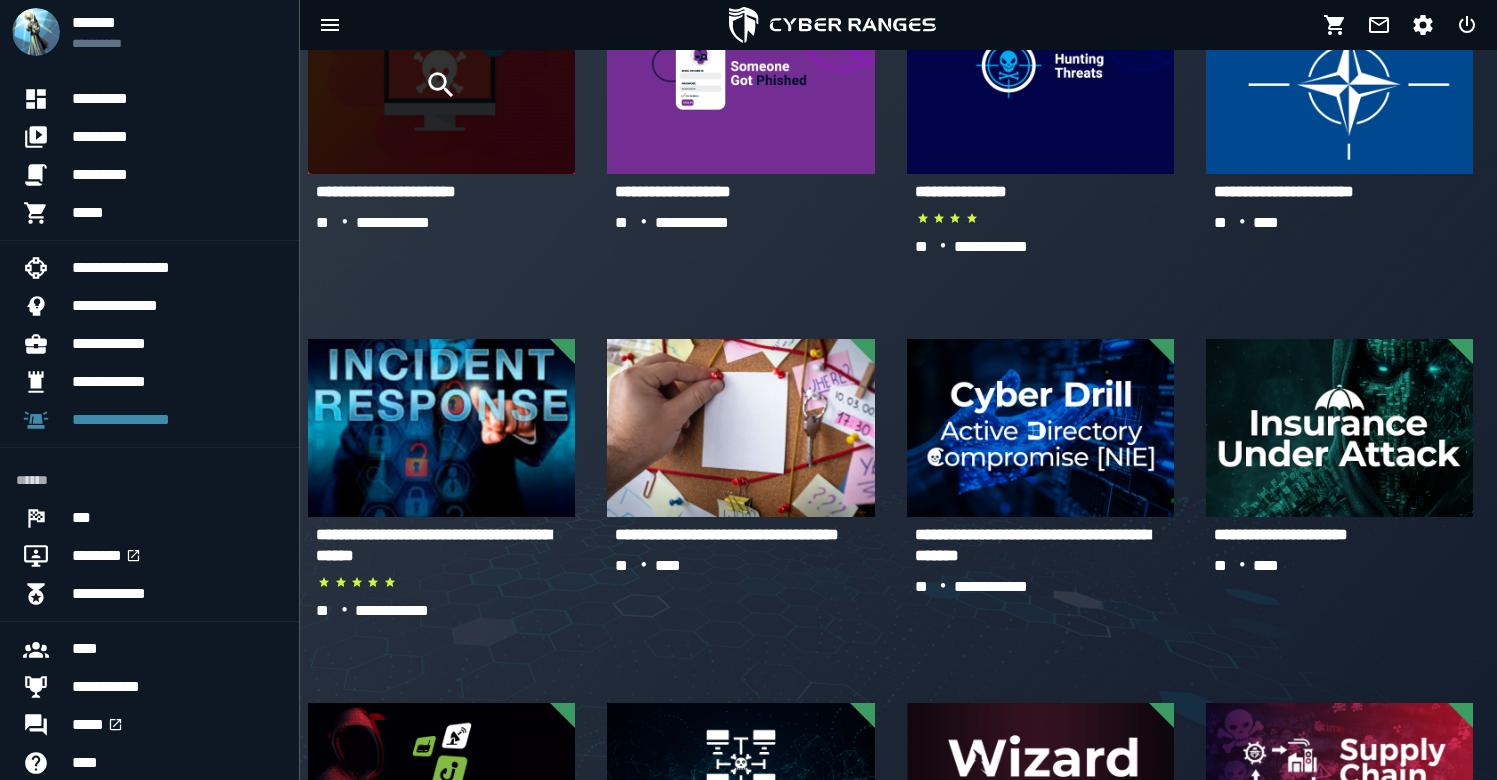 scroll, scrollTop: 430, scrollLeft: 0, axis: vertical 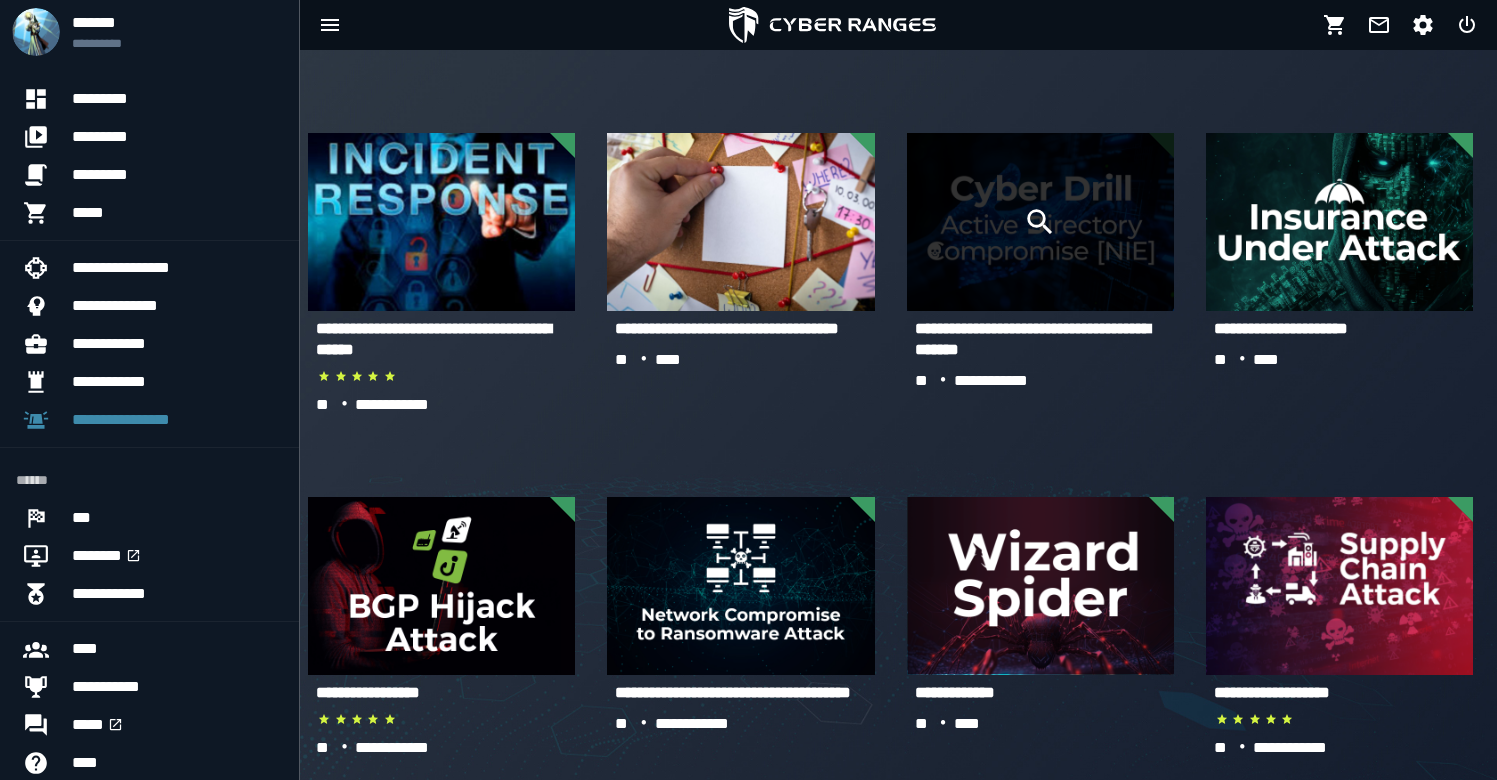 click 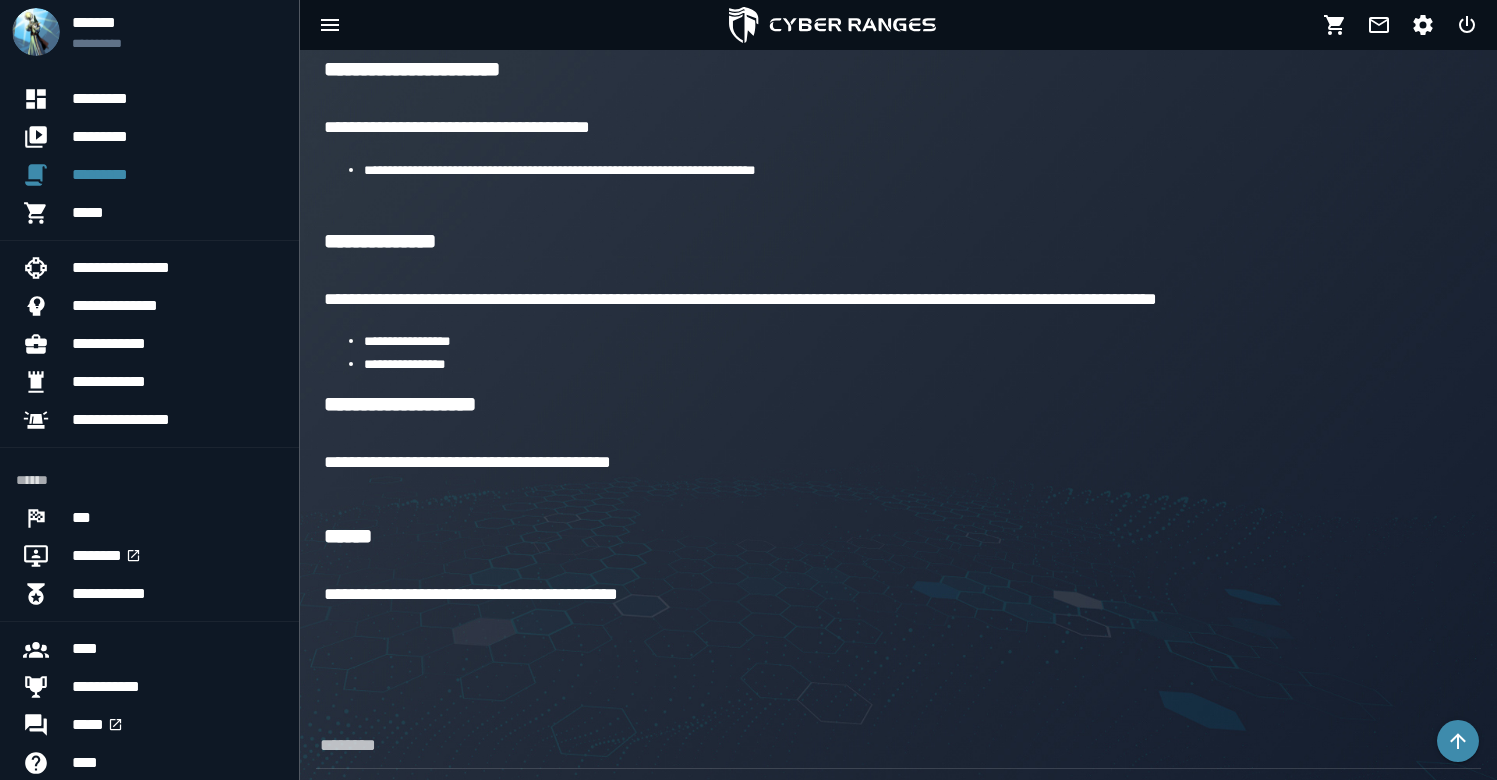 scroll, scrollTop: 973, scrollLeft: 0, axis: vertical 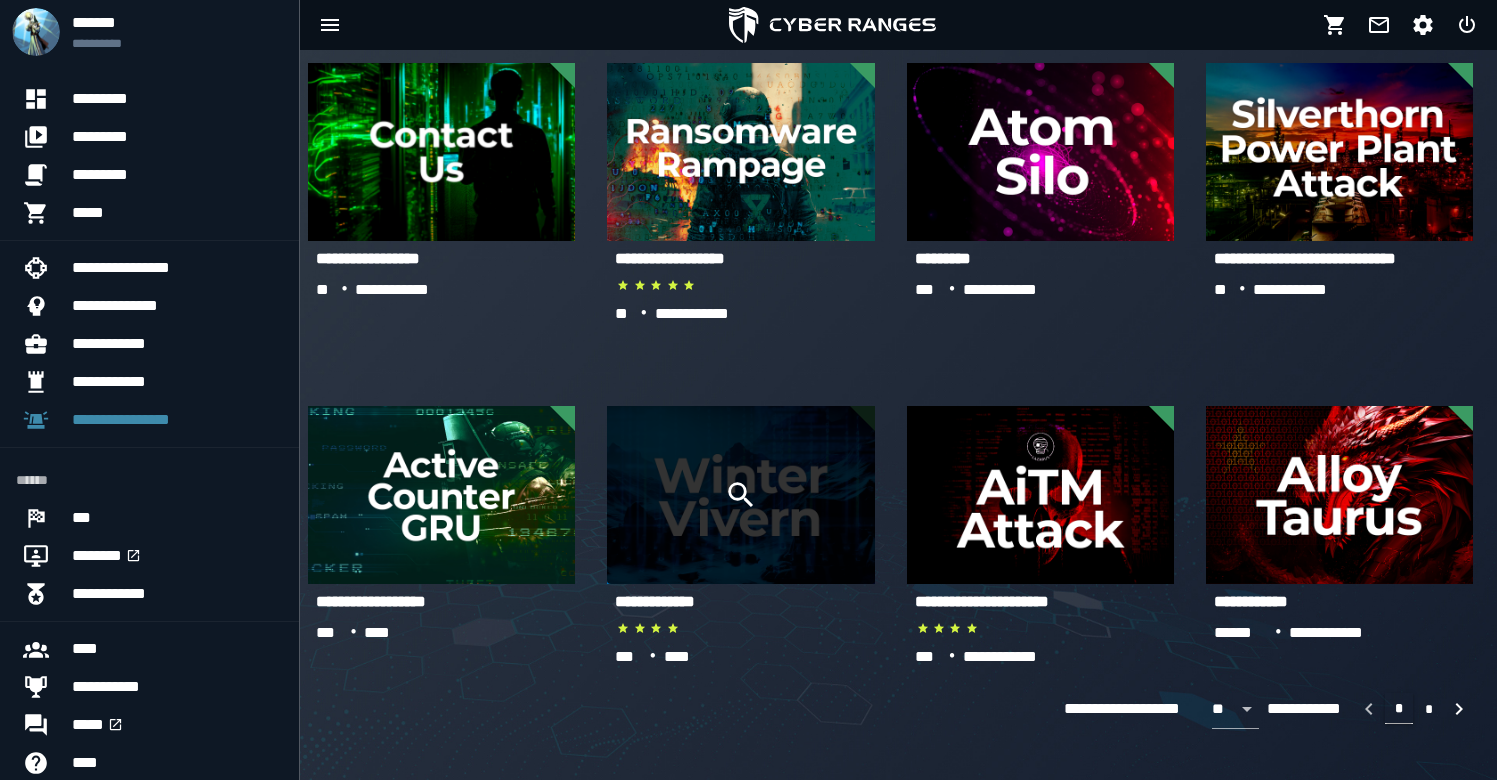 click on "*" at bounding box center (1429, 708) 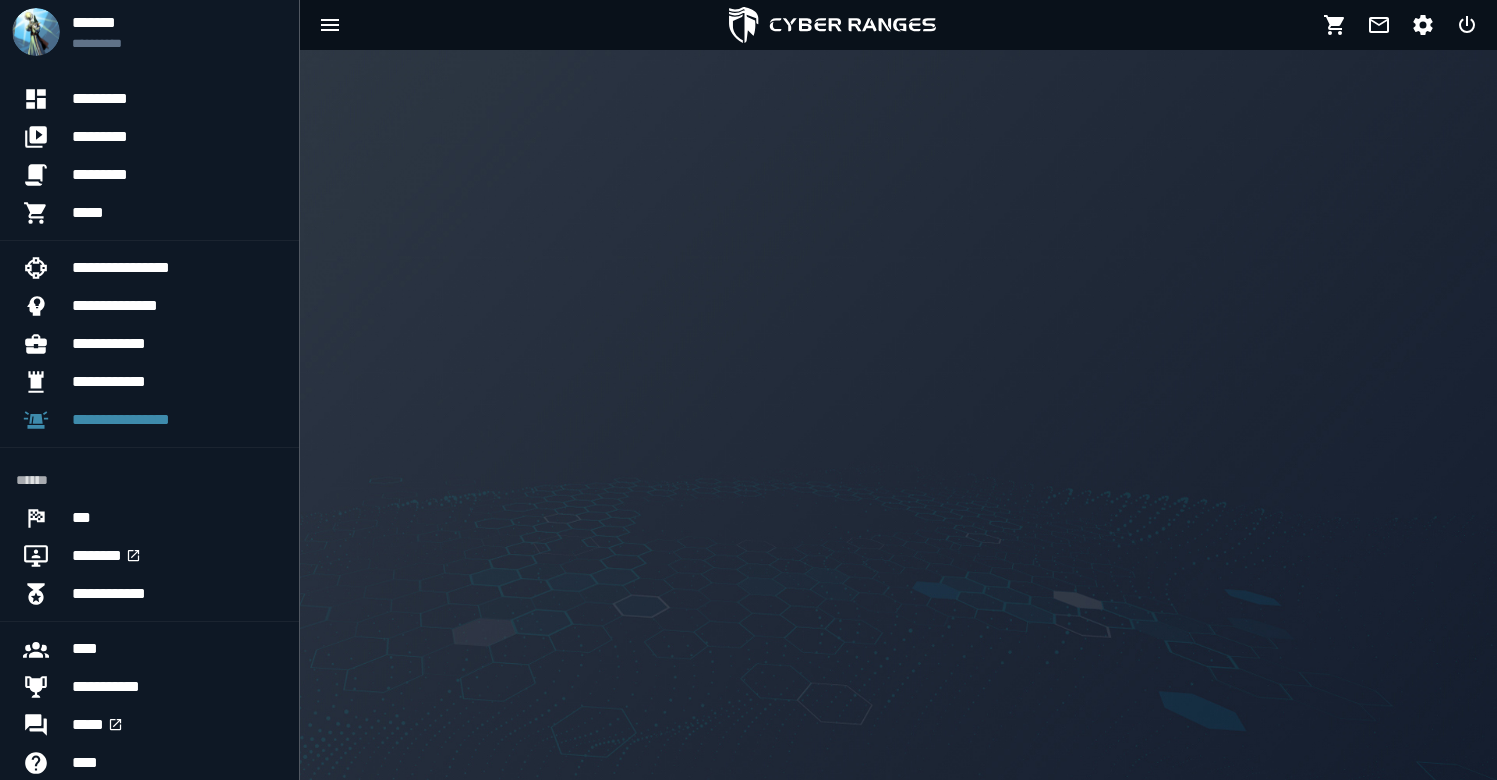 scroll, scrollTop: 0, scrollLeft: 0, axis: both 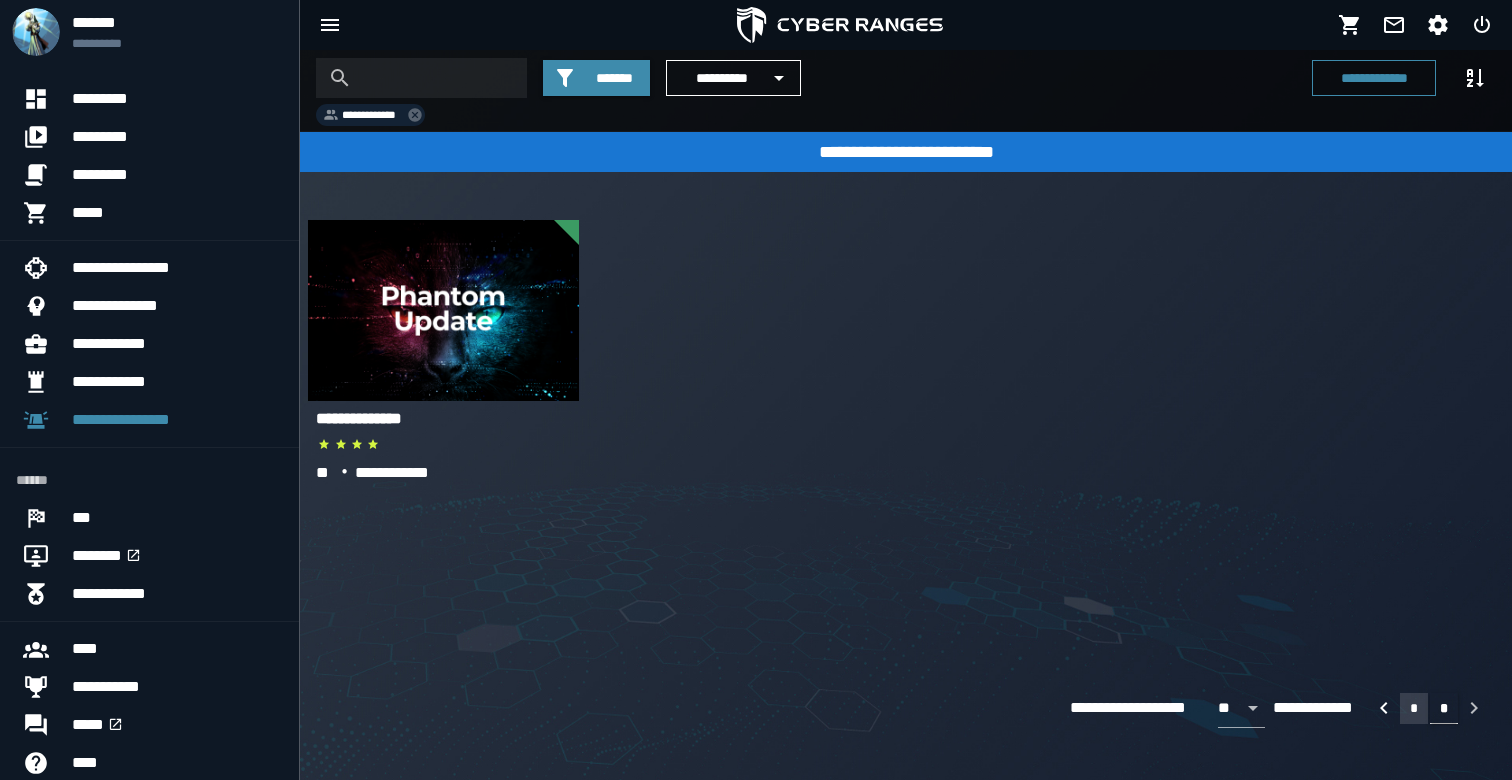 click on "*" at bounding box center [1414, 708] 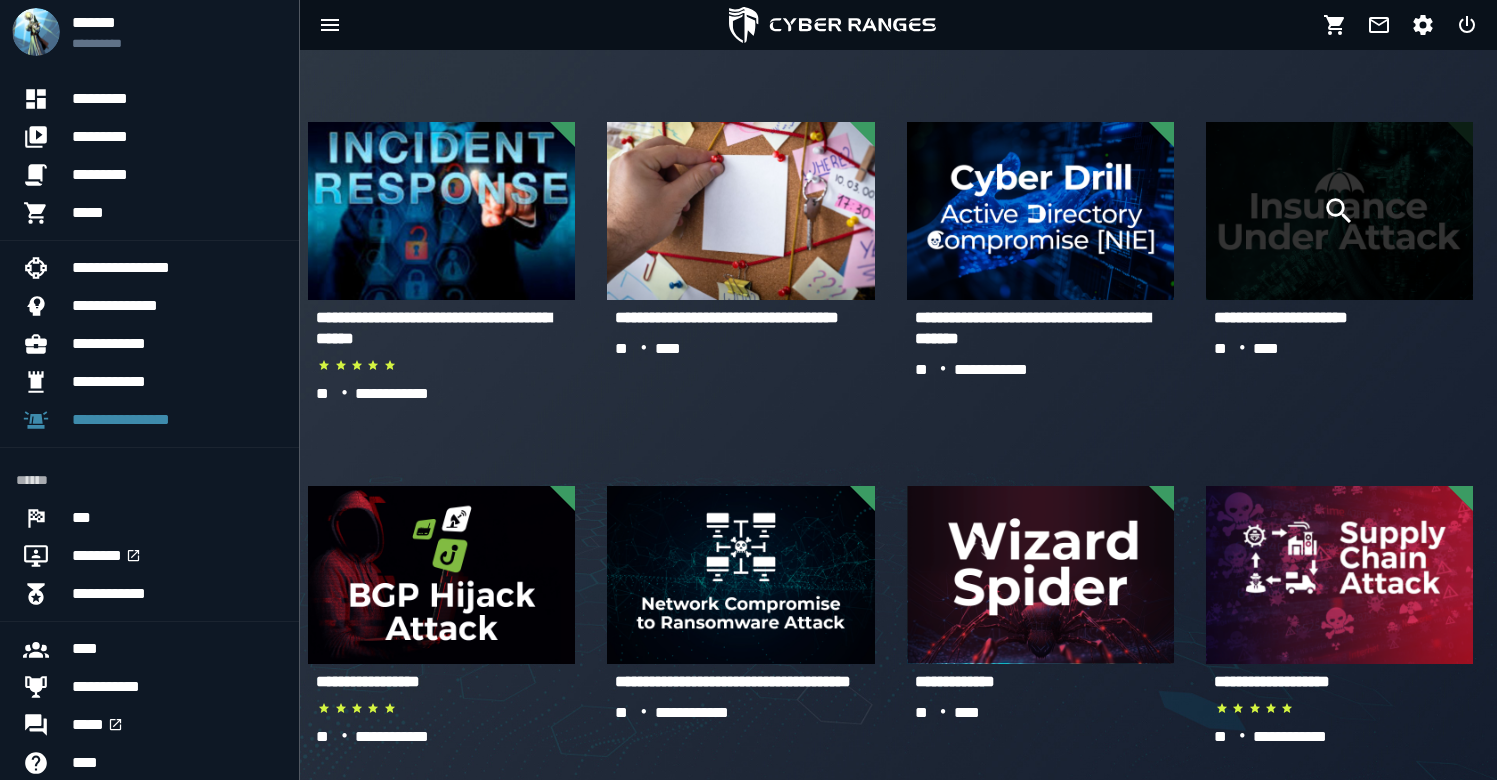 scroll, scrollTop: 454, scrollLeft: 0, axis: vertical 